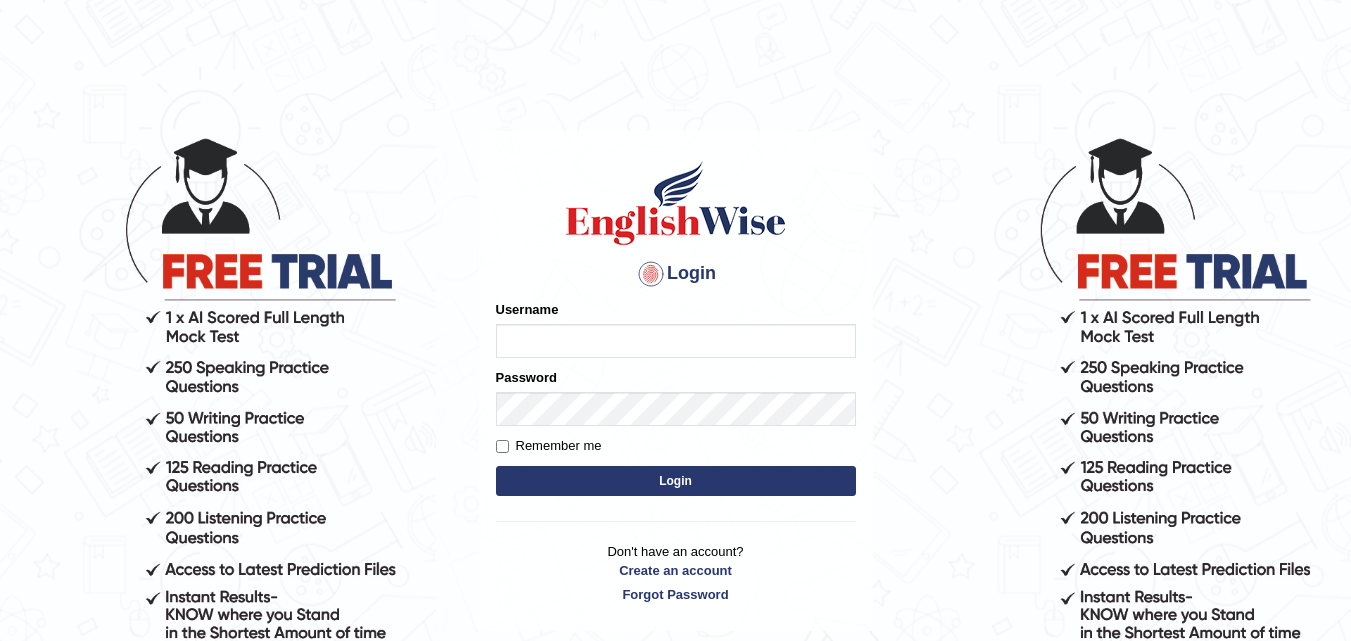 scroll, scrollTop: 0, scrollLeft: 0, axis: both 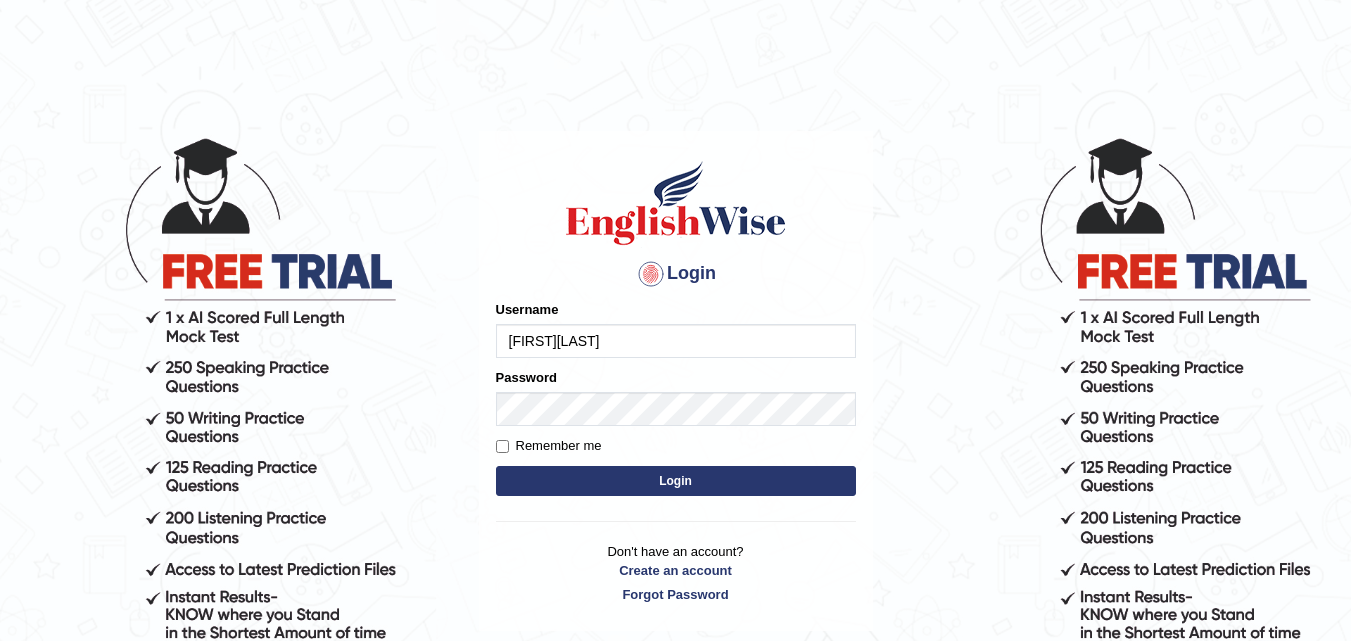 click on "Login" at bounding box center (676, 481) 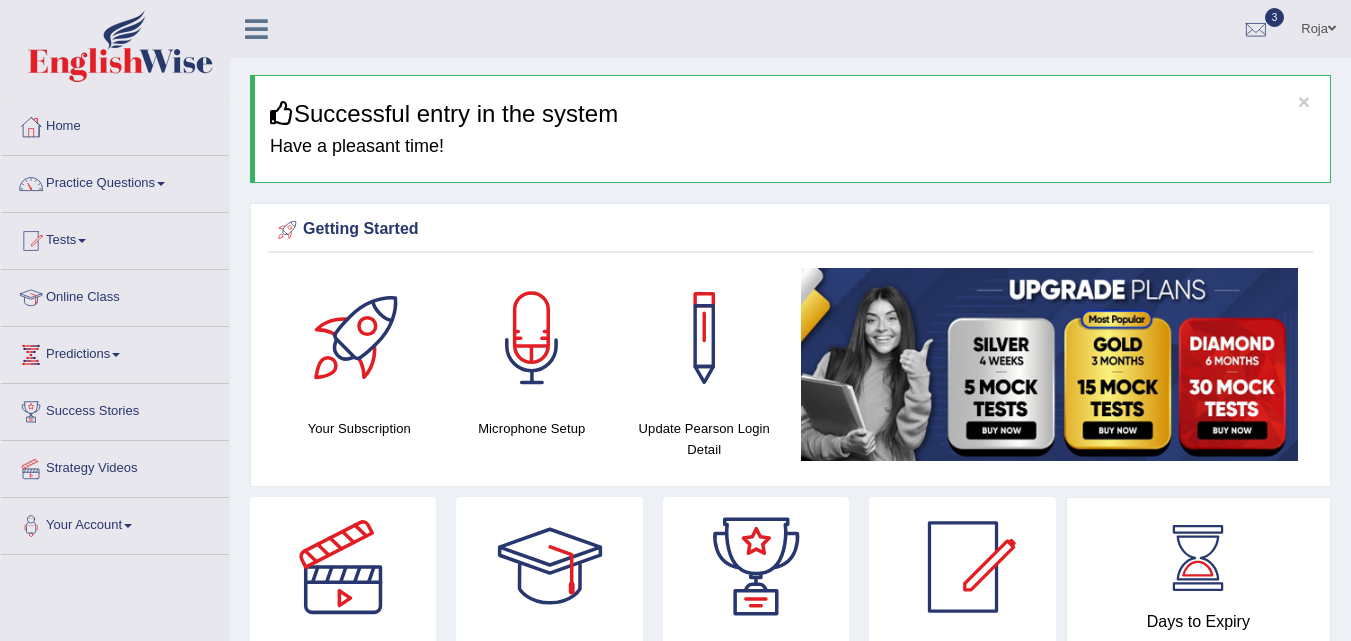 scroll, scrollTop: 0, scrollLeft: 0, axis: both 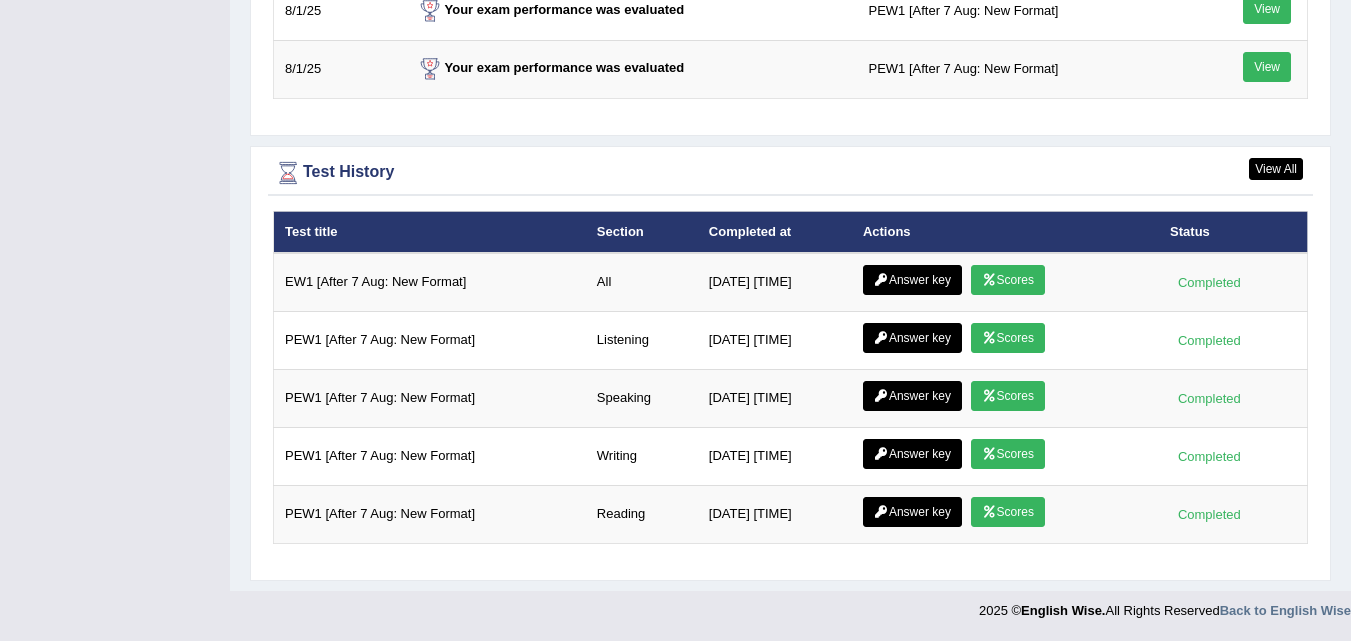 drag, startPoint x: 1365, startPoint y: 111, endPoint x: 1258, endPoint y: 680, distance: 578.9732 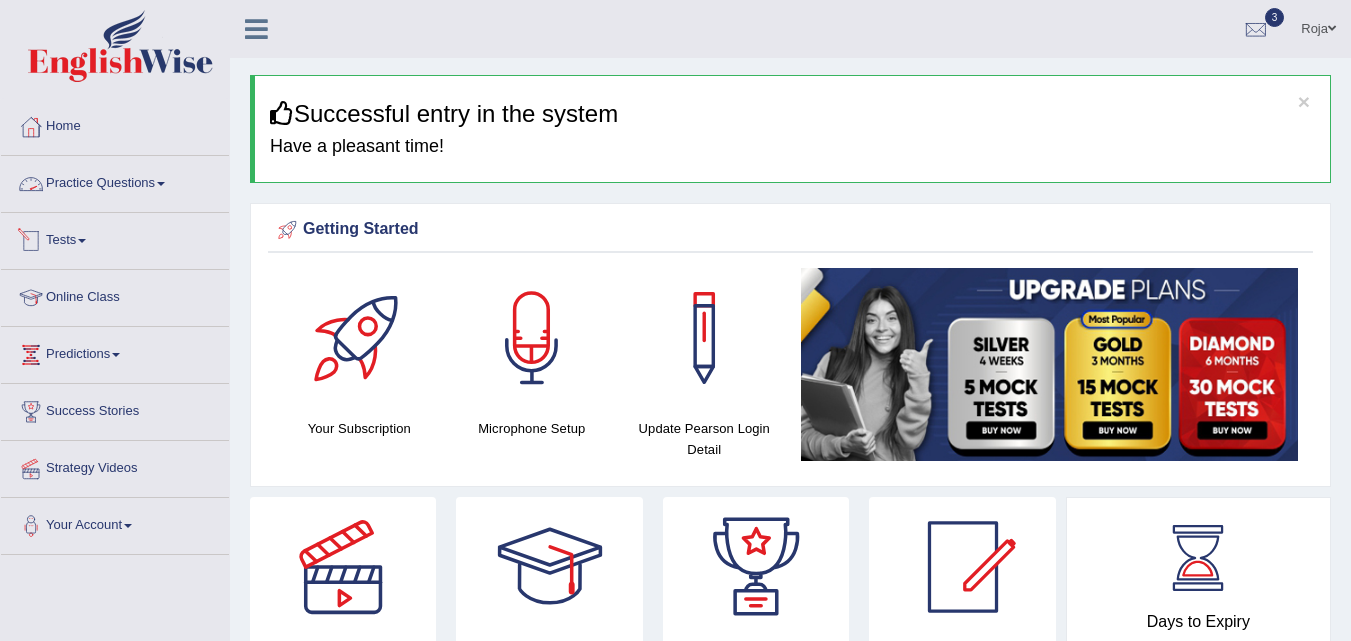 click on "Practice Questions" at bounding box center [115, 181] 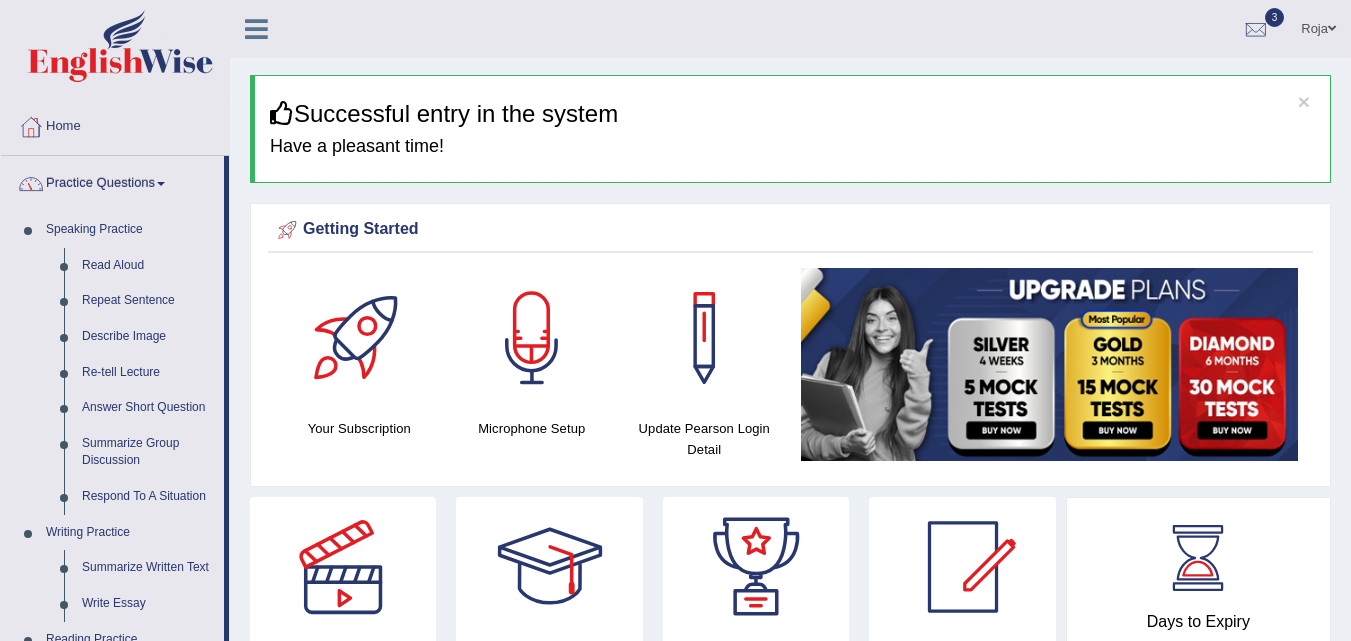 click on "Practice Questions" at bounding box center (112, 181) 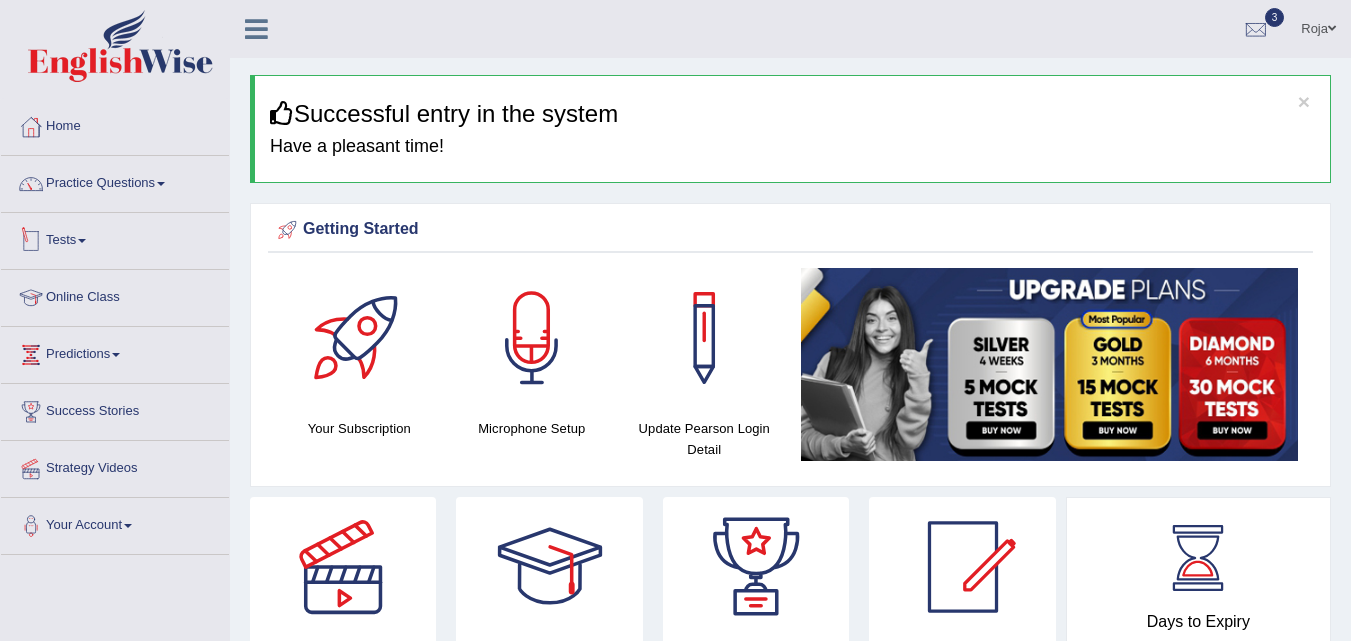 click on "Tests" at bounding box center (115, 238) 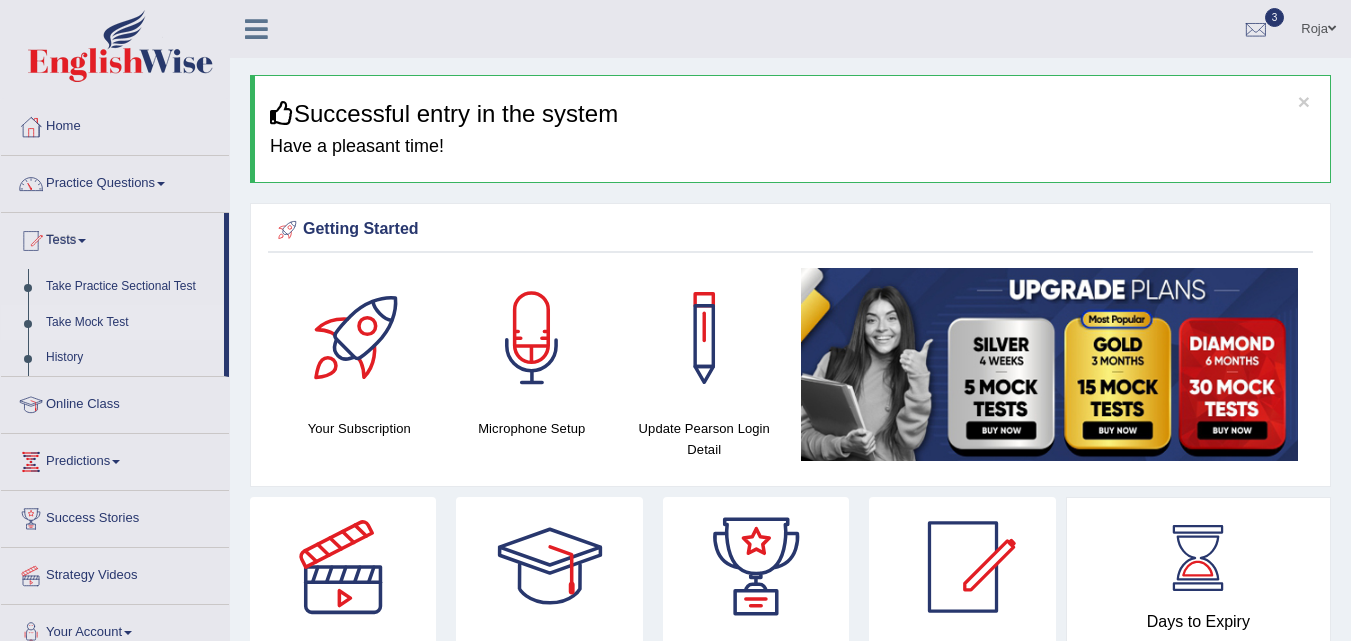 click on "Take Mock Test" at bounding box center [130, 323] 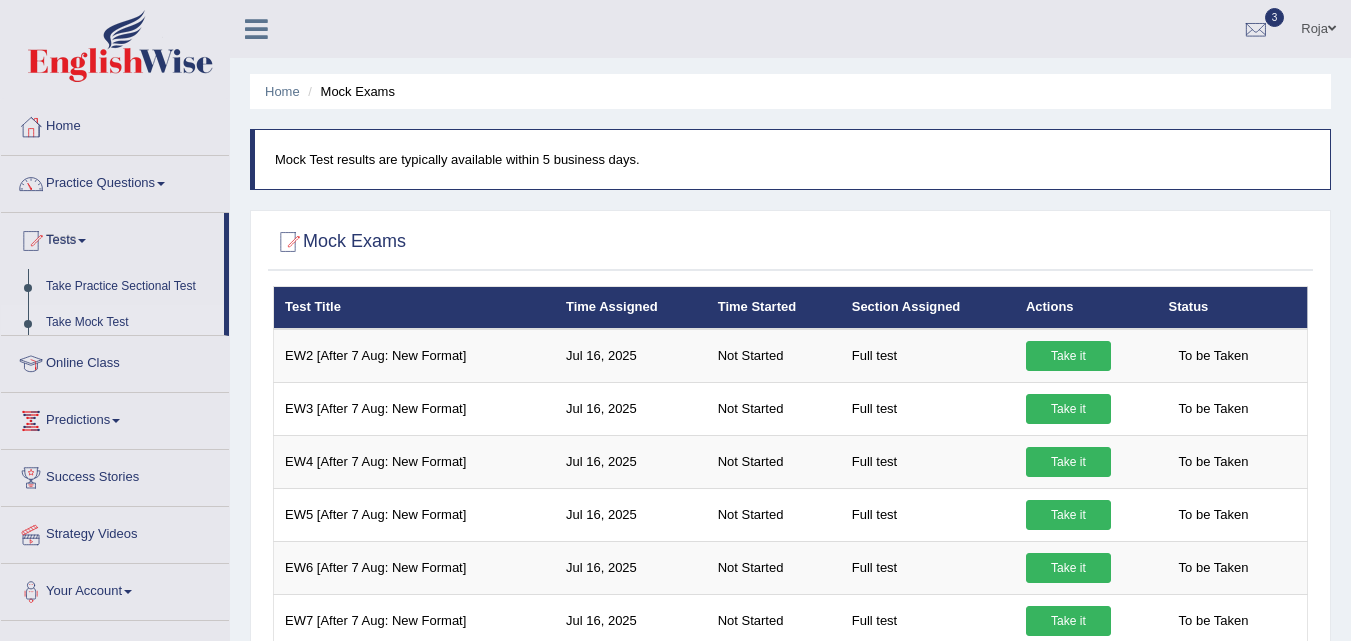 scroll, scrollTop: 0, scrollLeft: 0, axis: both 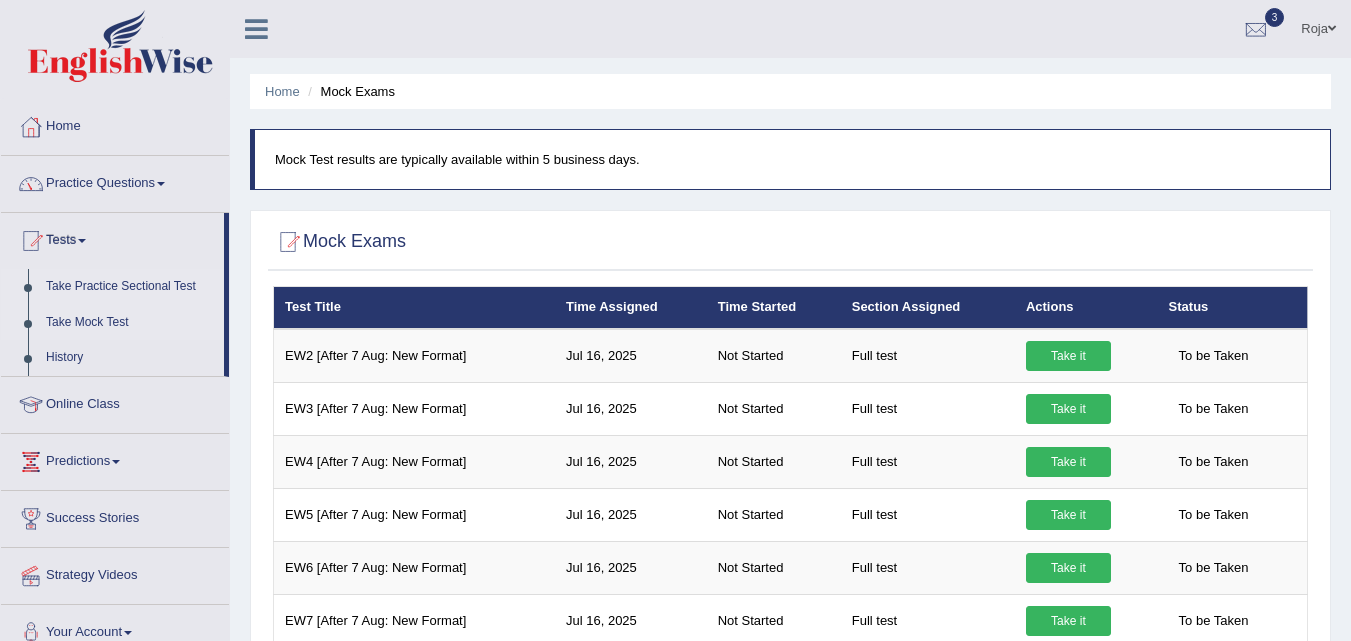 click on "Take Practice Sectional Test" at bounding box center [130, 287] 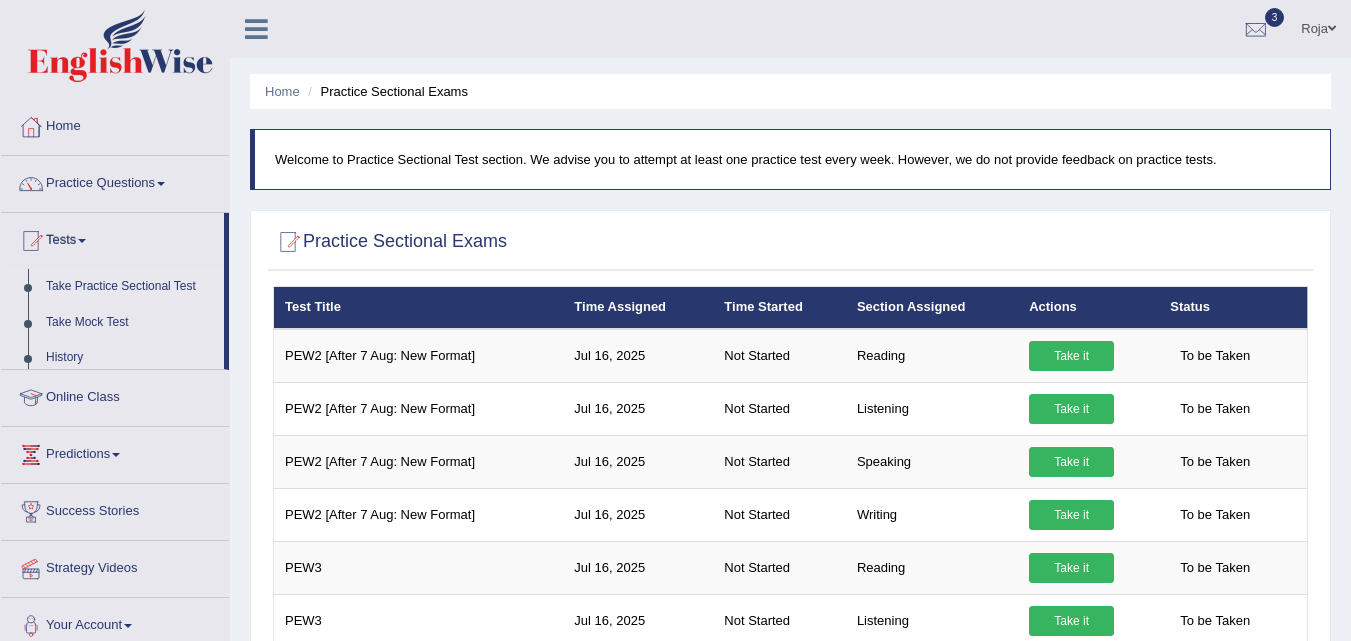scroll, scrollTop: 0, scrollLeft: 0, axis: both 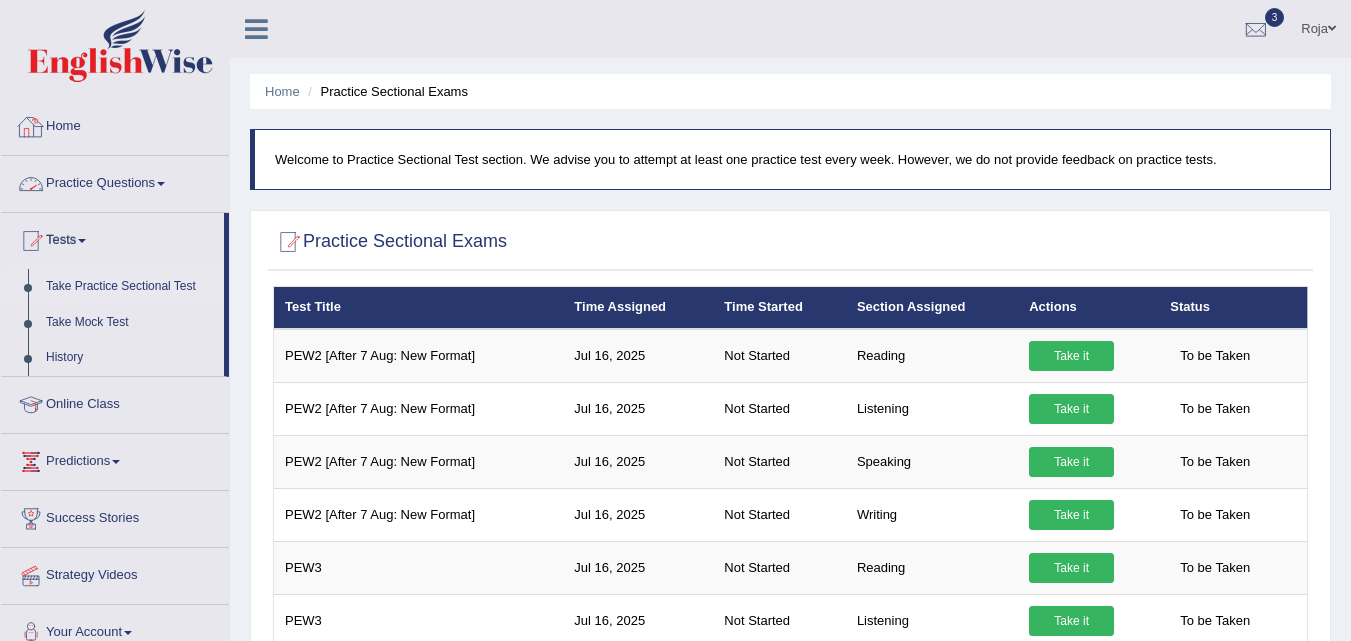click on "Home" at bounding box center (115, 124) 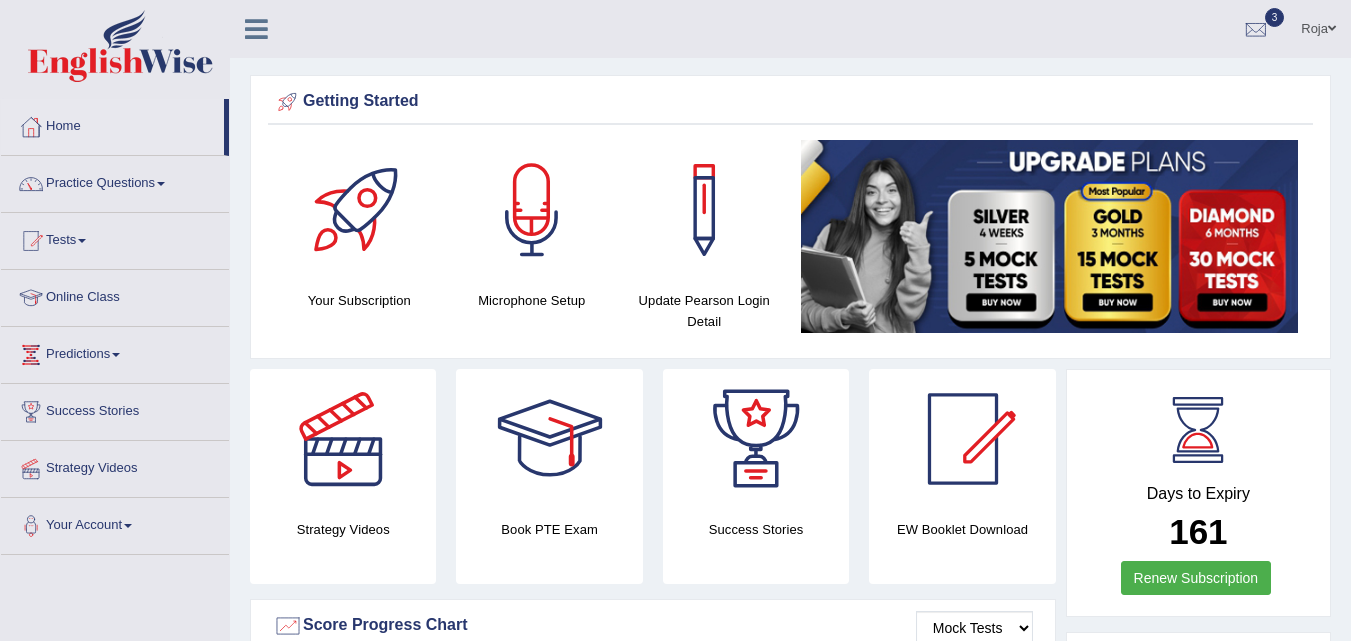 scroll, scrollTop: 0, scrollLeft: 0, axis: both 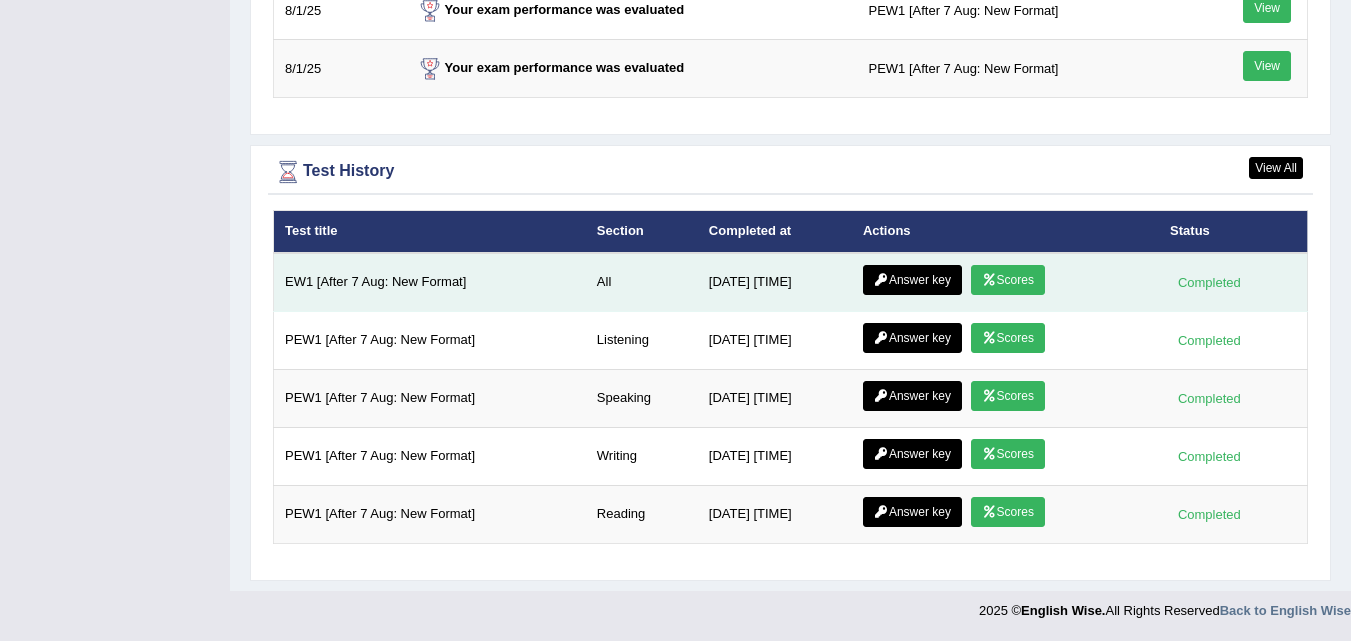 click on "Scores" at bounding box center (1008, 280) 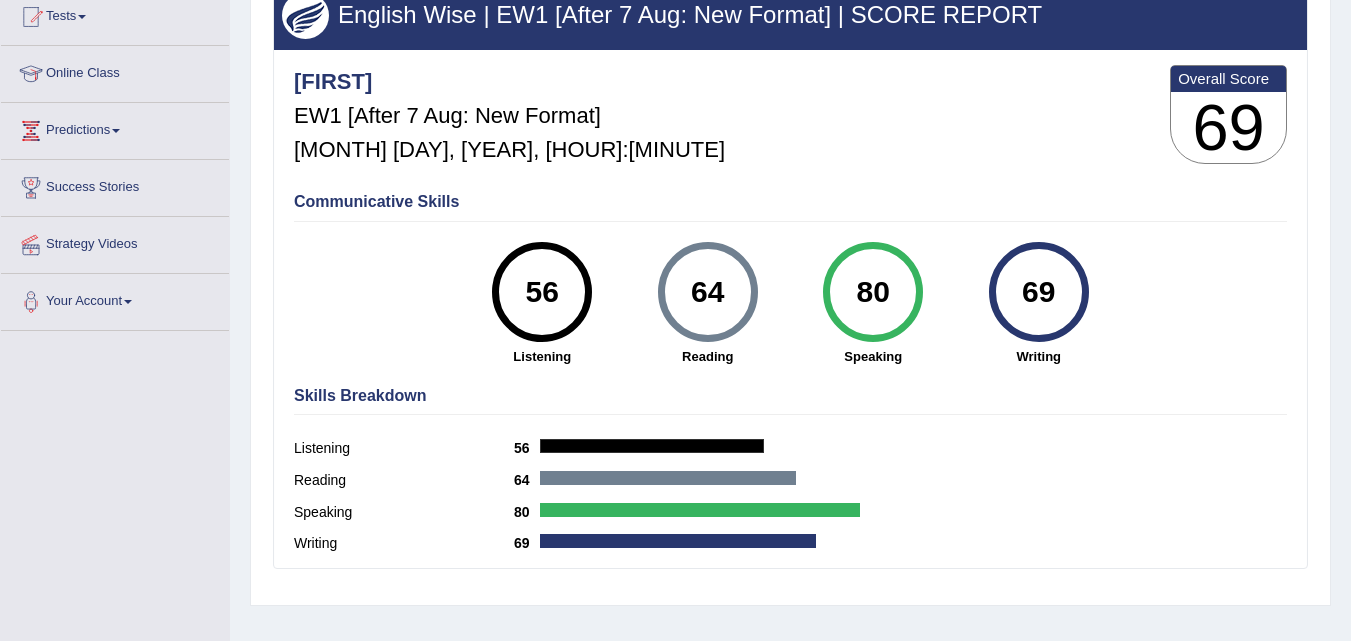 scroll, scrollTop: 0, scrollLeft: 0, axis: both 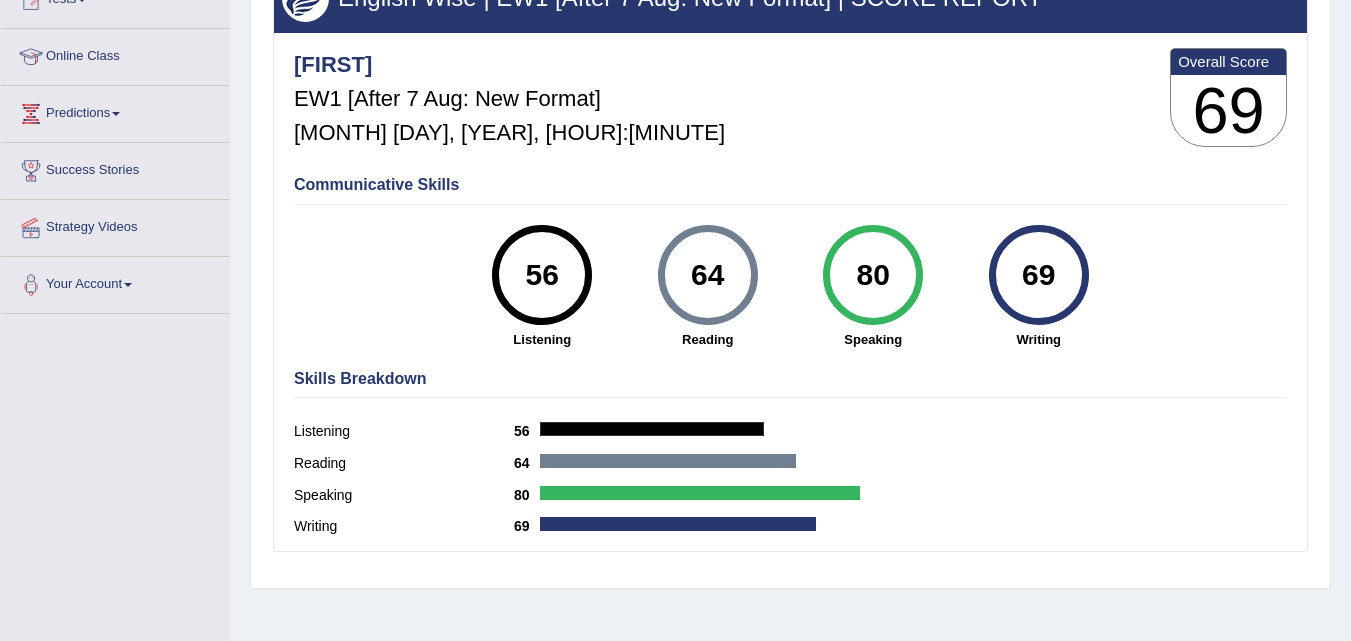 click on "Toggle navigation
Home
Practice Questions   Speaking Practice Read Aloud
Repeat Sentence
Describe Image
Re-tell Lecture
Answer Short Question
Summarize Group Discussion
Respond To A Situation
Writing Practice  Summarize Written Text
Write Essay
Reading Practice  Reading & Writing: Fill In The Blanks
Choose Multiple Answers
Re-order Paragraphs
Fill In The Blanks
Choose Single Answer
Listening Practice  Summarize Spoken Text
Highlight Incorrect Words
Highlight Correct Summary
Select Missing Word
Choose Single Answer
Choose Multiple Answers
Fill In The Blanks
Write From Dictation
Pronunciation
Tests
Take Mock Test" at bounding box center [675, 79] 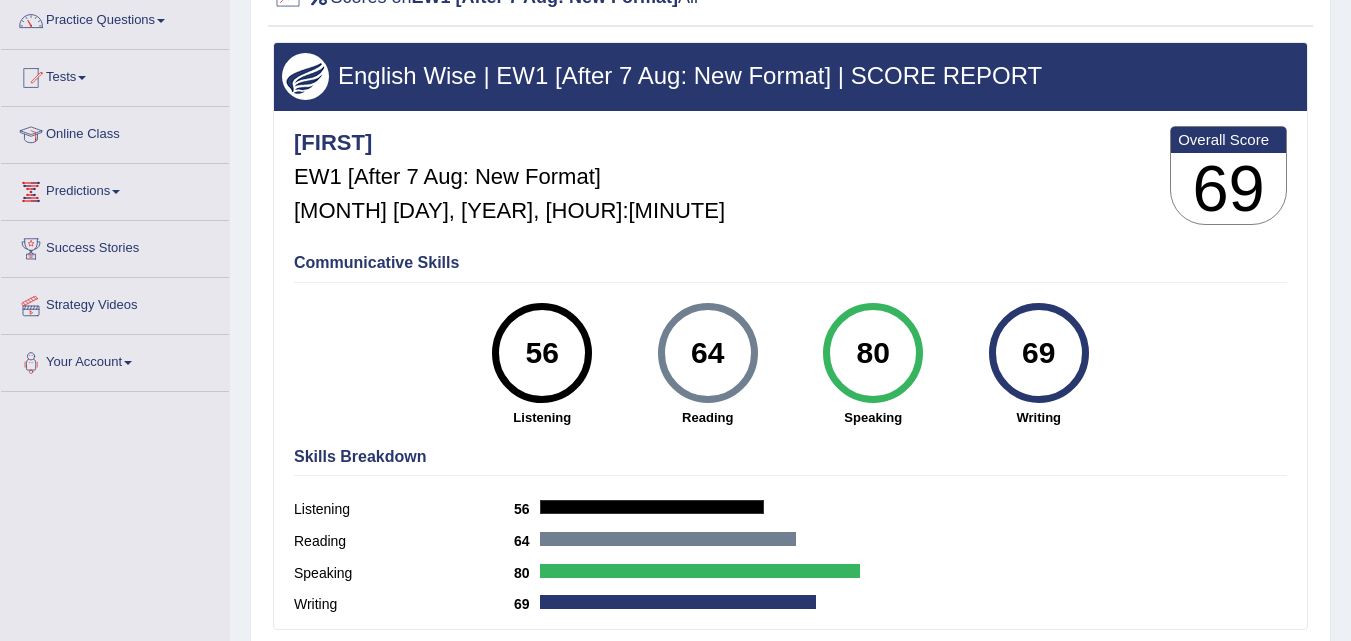 scroll, scrollTop: 168, scrollLeft: 0, axis: vertical 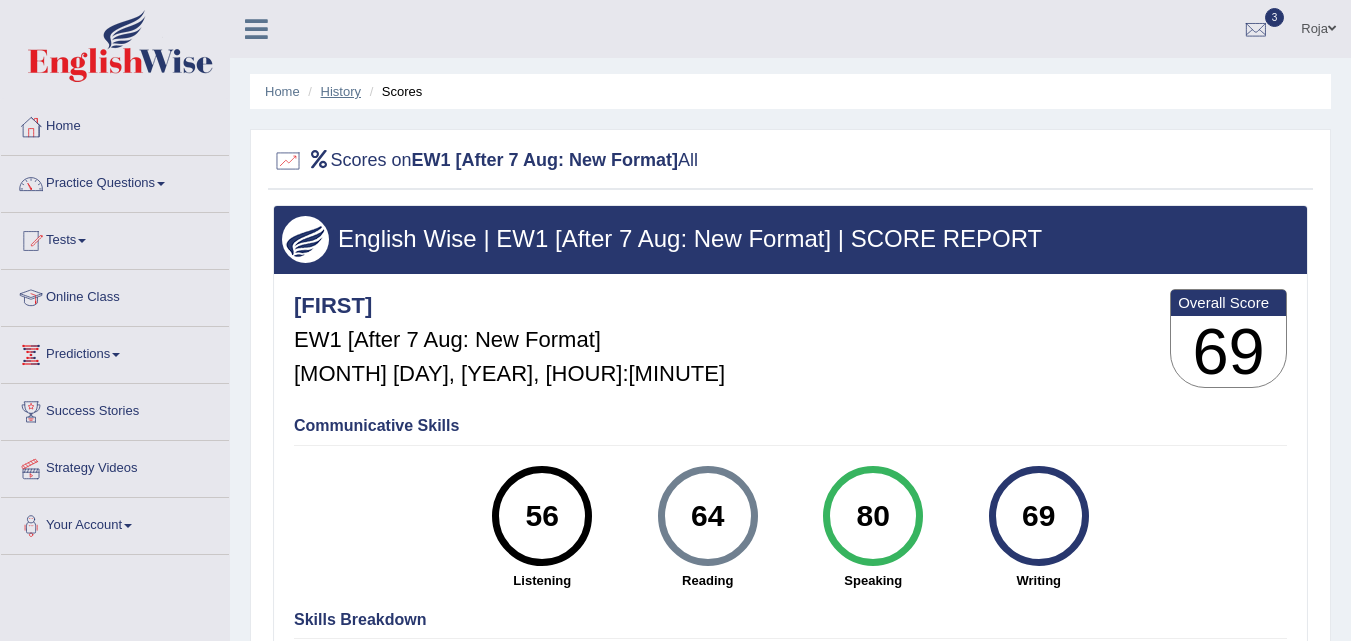 click on "History" at bounding box center (341, 91) 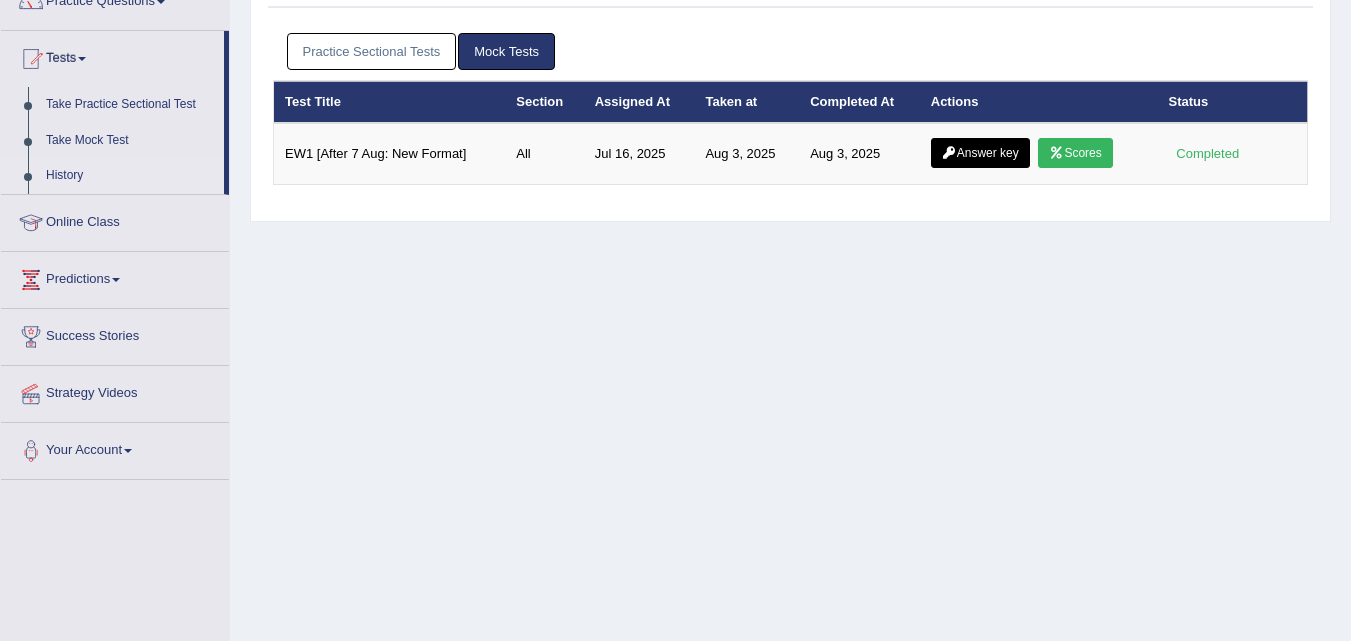 scroll, scrollTop: 0, scrollLeft: 0, axis: both 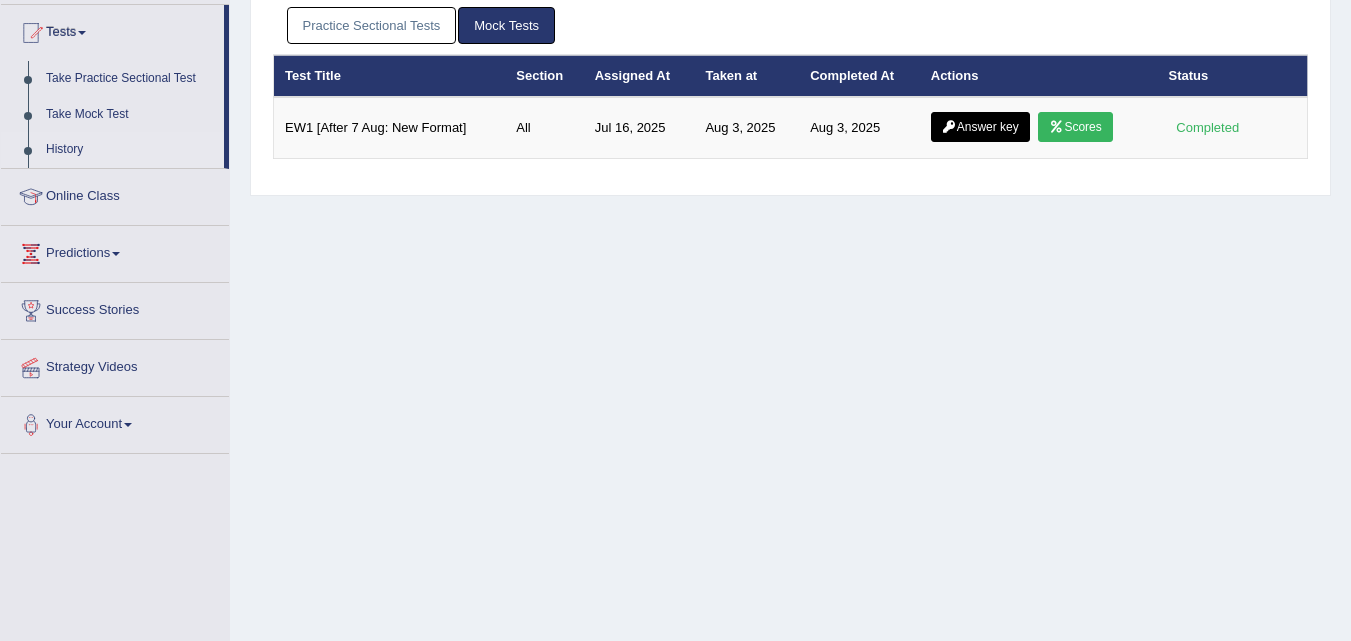 click on "Toggle navigation
Home
Practice Questions   Speaking Practice Read Aloud
Repeat Sentence
Describe Image
Re-tell Lecture
Answer Short Question
Summarize Group Discussion
Respond To A Situation
Writing Practice  Summarize Written Text
Write Essay
Reading Practice  Reading & Writing: Fill In The Blanks
Choose Multiple Answers
Re-order Paragraphs
Fill In The Blanks
Choose Single Answer
Listening Practice  Summarize Spoken Text
Highlight Incorrect Words
Highlight Correct Summary
Select Missing Word
Choose Single Answer
Choose Multiple Answers
Fill In The Blanks
Write From Dictation
Pronunciation
Tests
Take Mock Test" at bounding box center [675, 112] 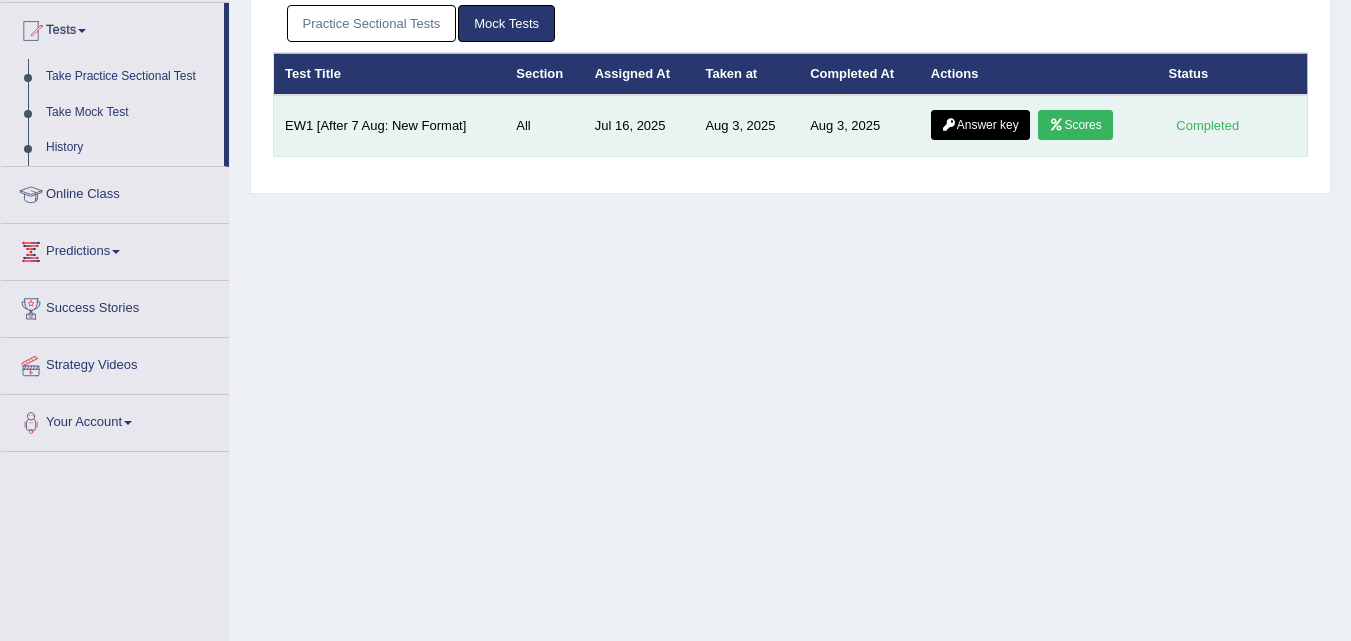 click on "Answer key" at bounding box center (980, 125) 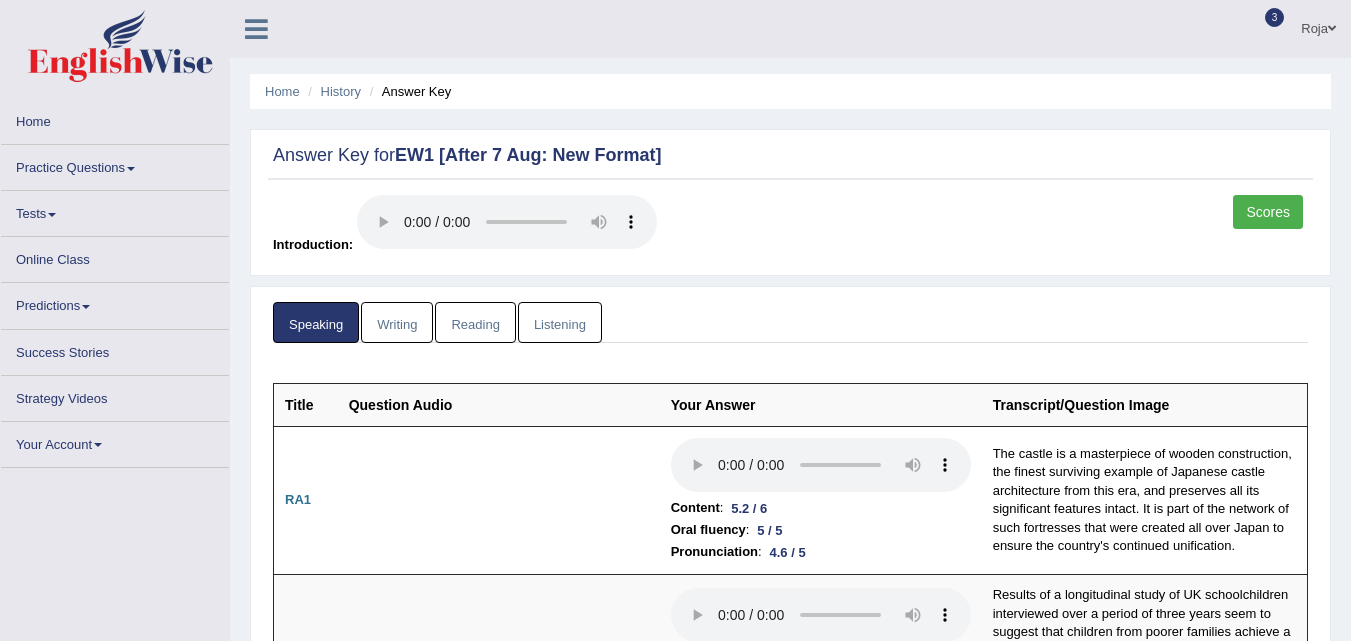 scroll, scrollTop: 0, scrollLeft: 0, axis: both 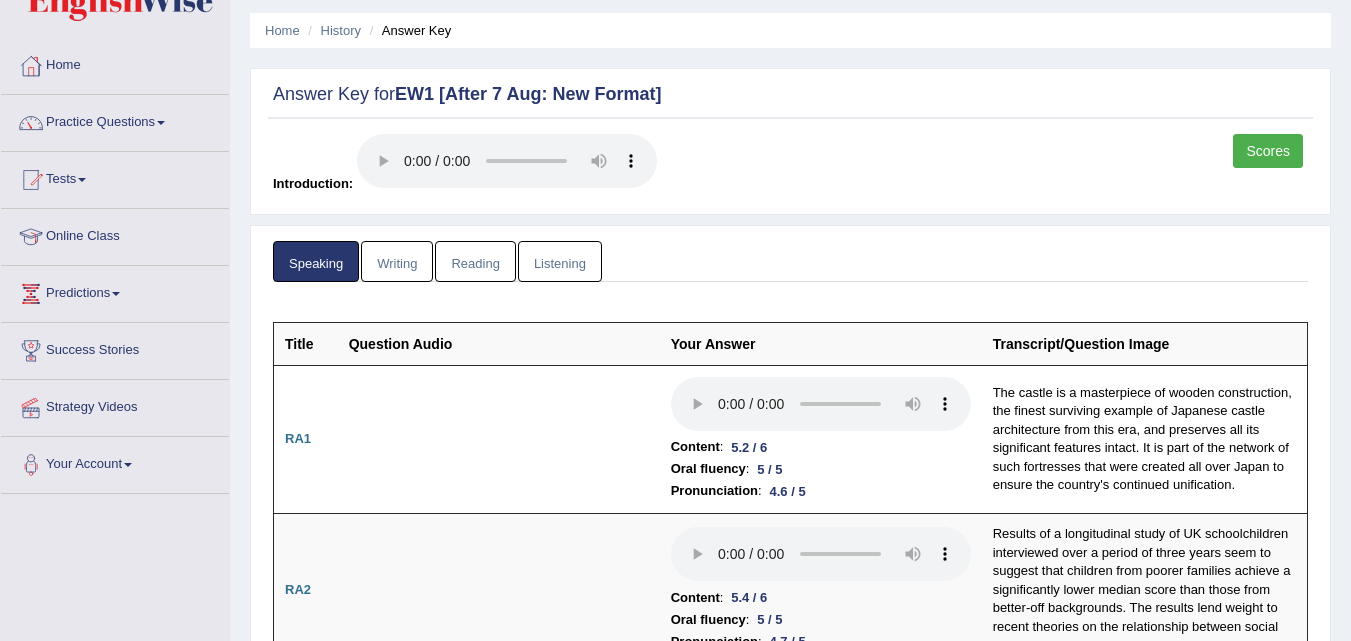 click on "Listening" at bounding box center (560, 261) 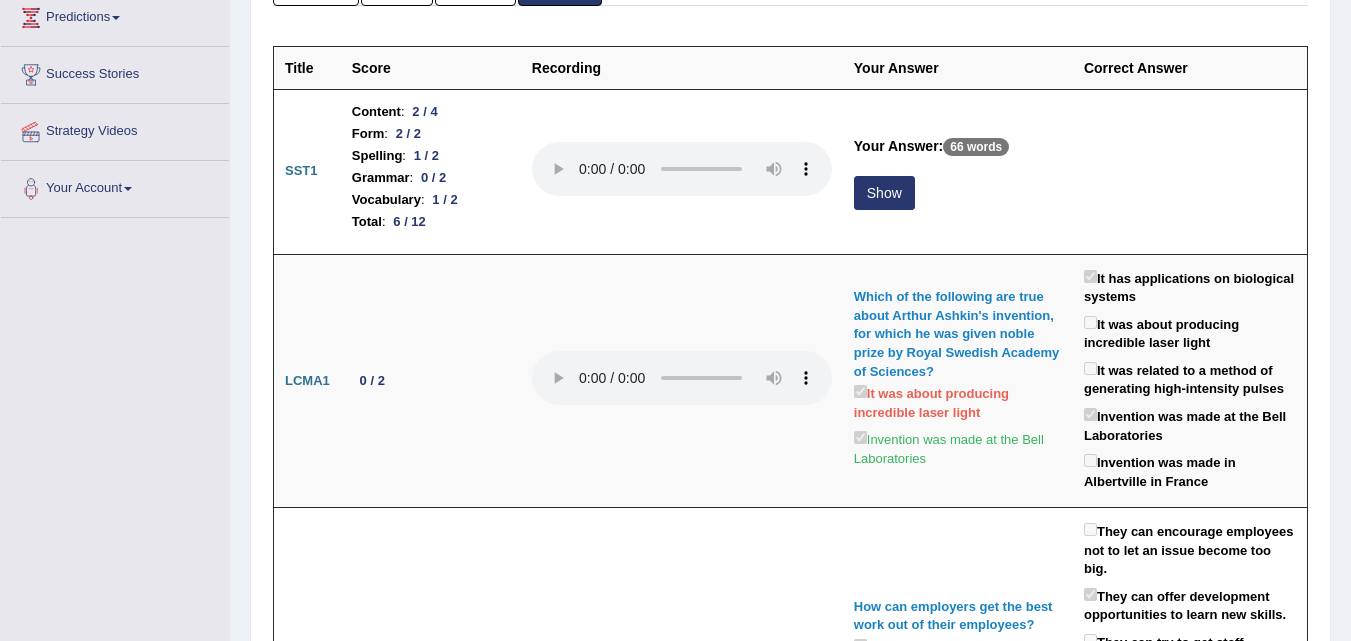 scroll, scrollTop: 324, scrollLeft: 0, axis: vertical 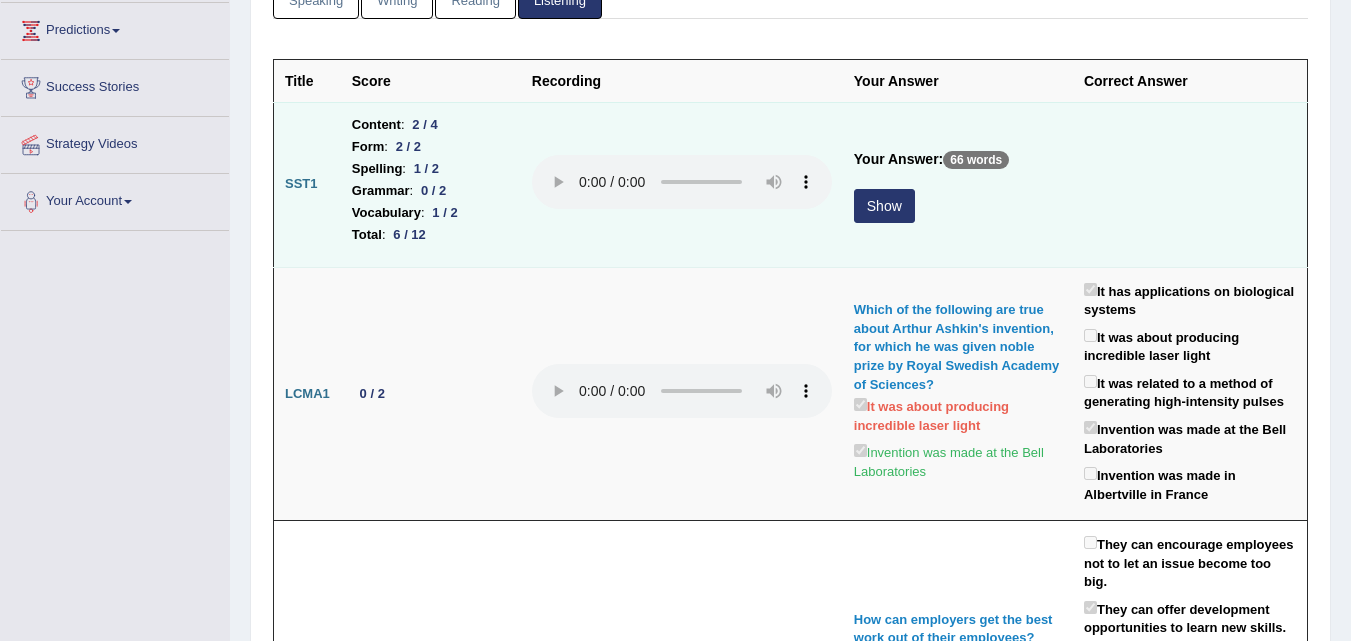click on "Show" at bounding box center (884, 206) 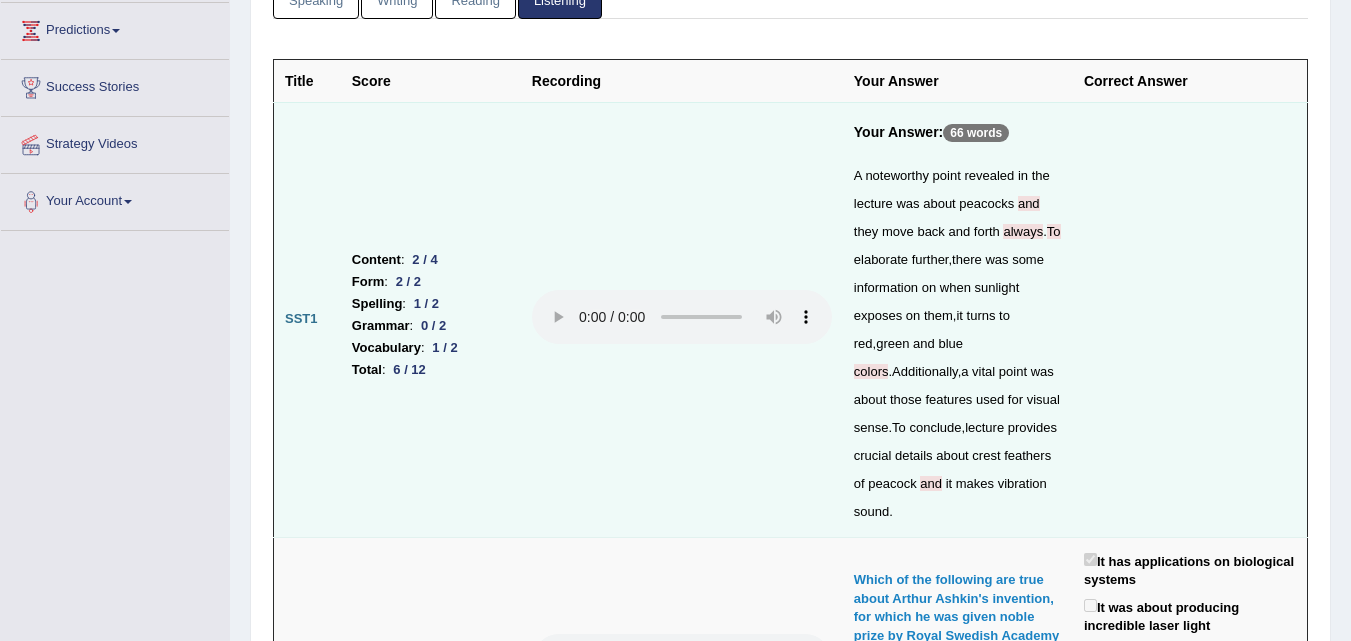 scroll, scrollTop: 364, scrollLeft: 0, axis: vertical 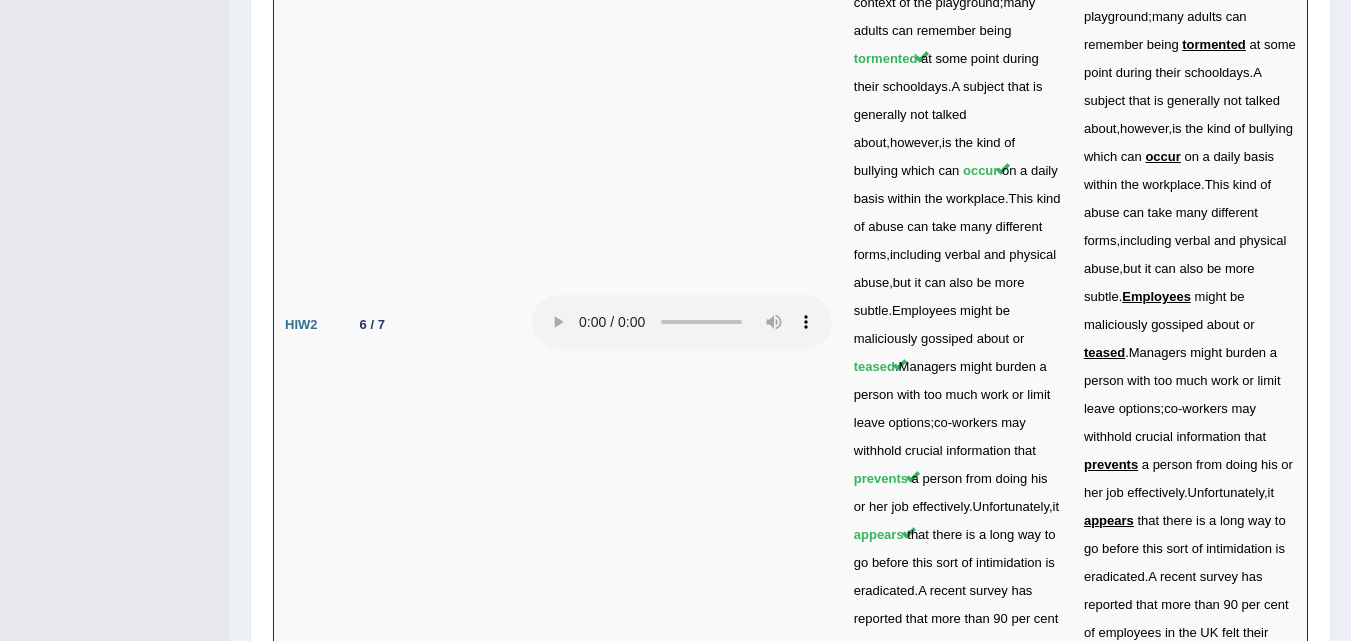 drag, startPoint x: 1340, startPoint y: 541, endPoint x: 1357, endPoint y: 513, distance: 32.75668 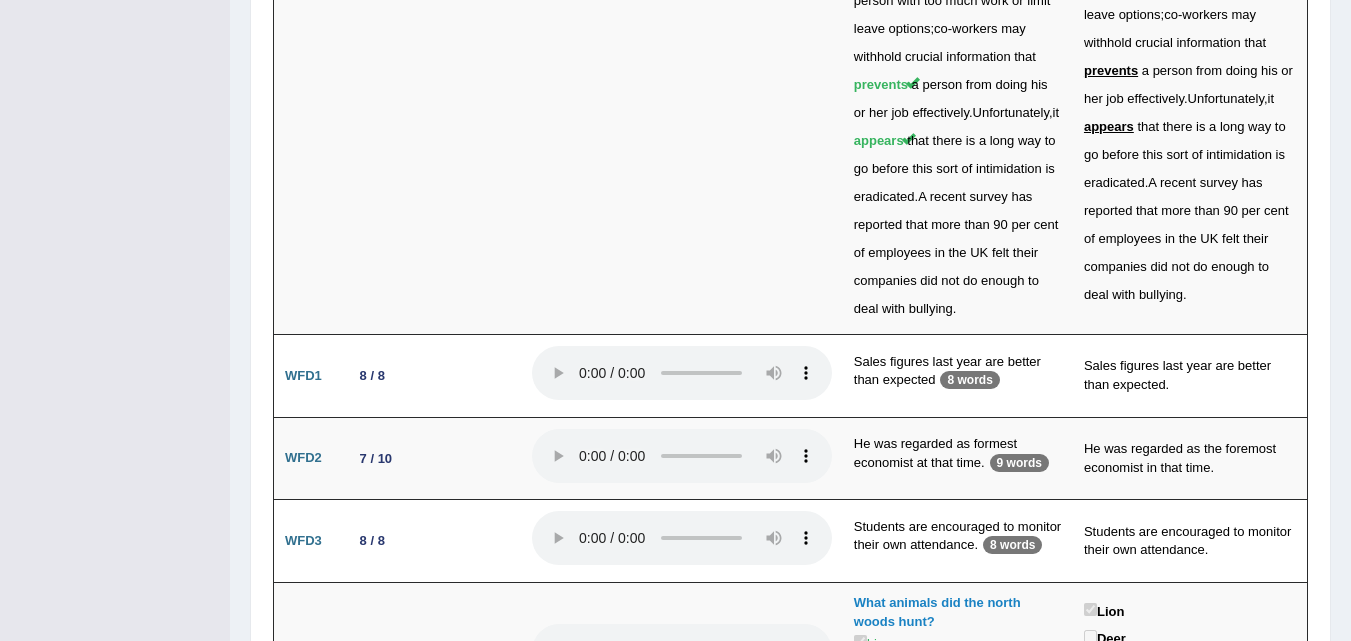 scroll, scrollTop: 6831, scrollLeft: 0, axis: vertical 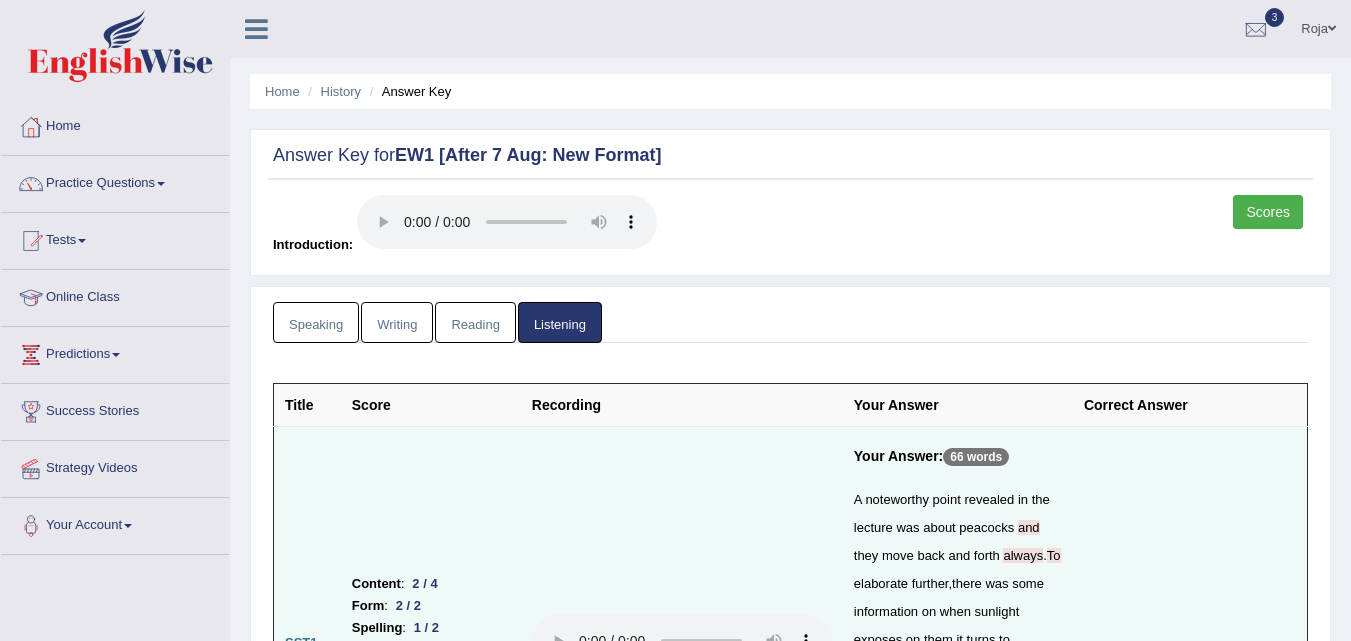 click on "Reading" at bounding box center [475, 322] 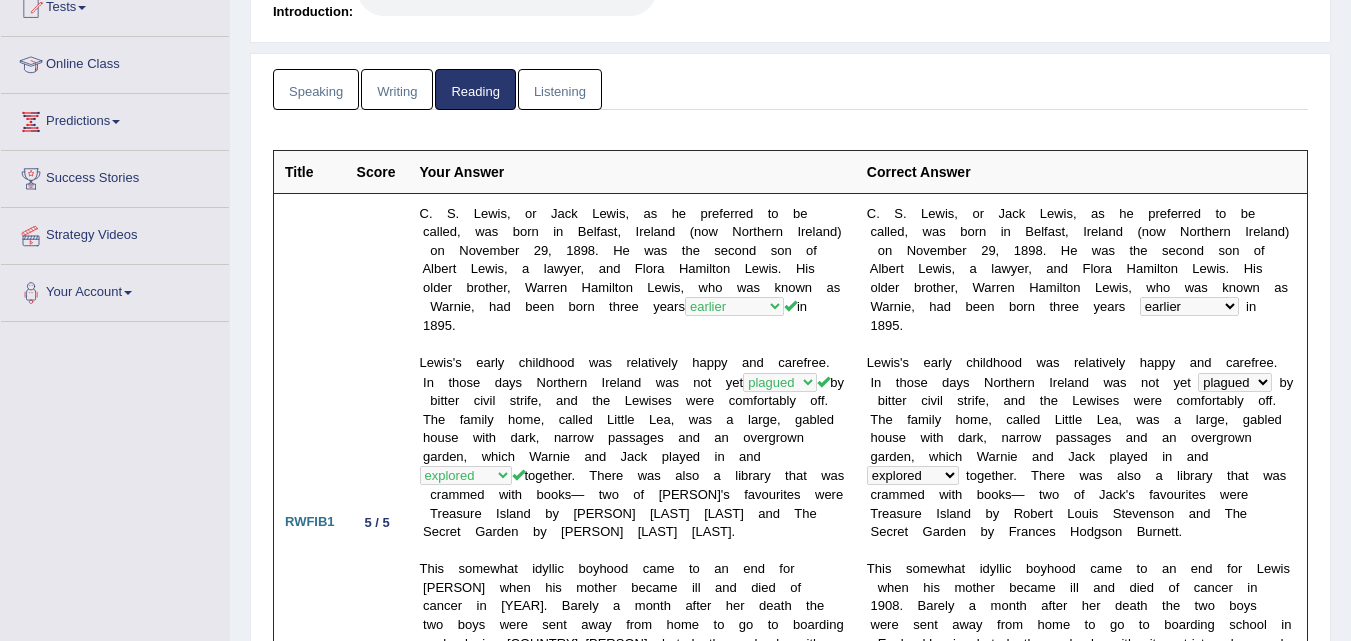 scroll, scrollTop: 250, scrollLeft: 0, axis: vertical 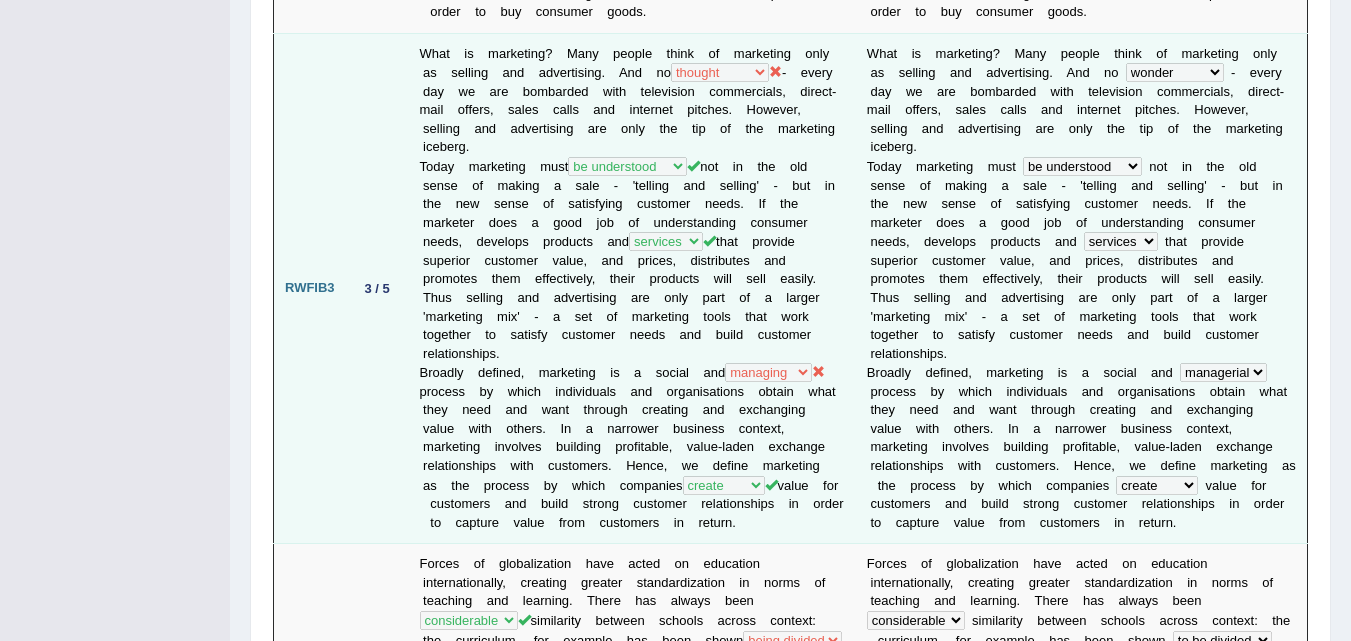 click on "H" at bounding box center [1198, 109] 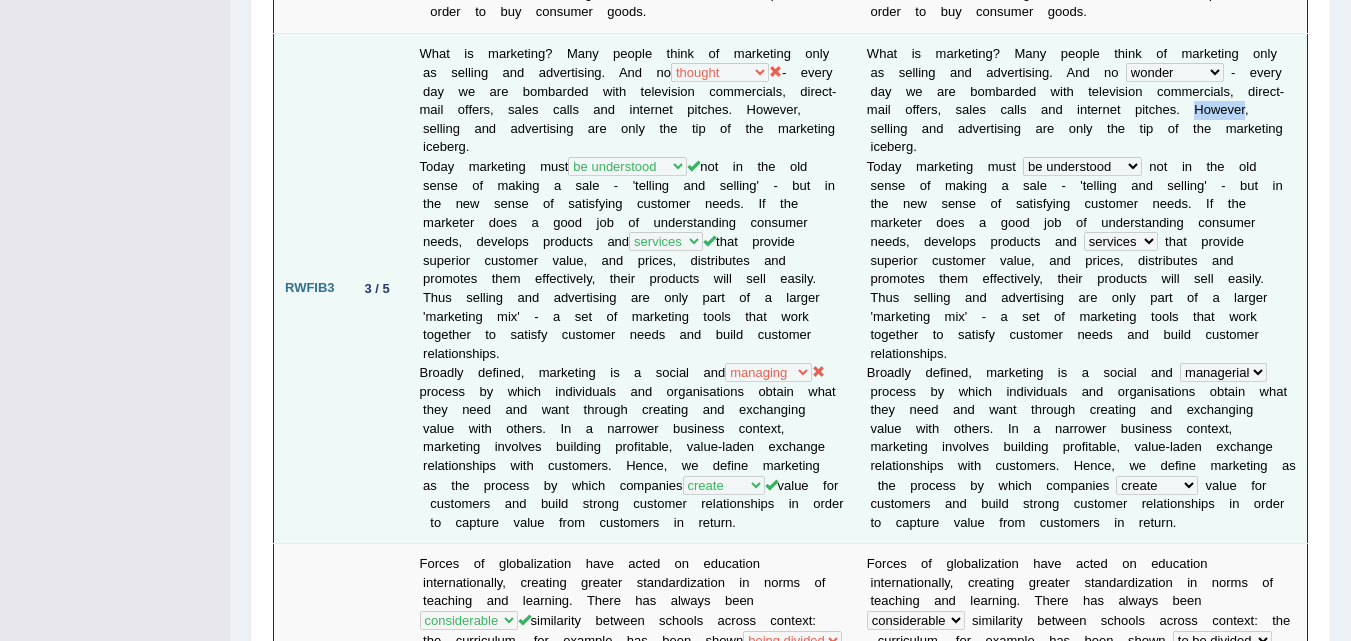 click on "H" at bounding box center [1198, 109] 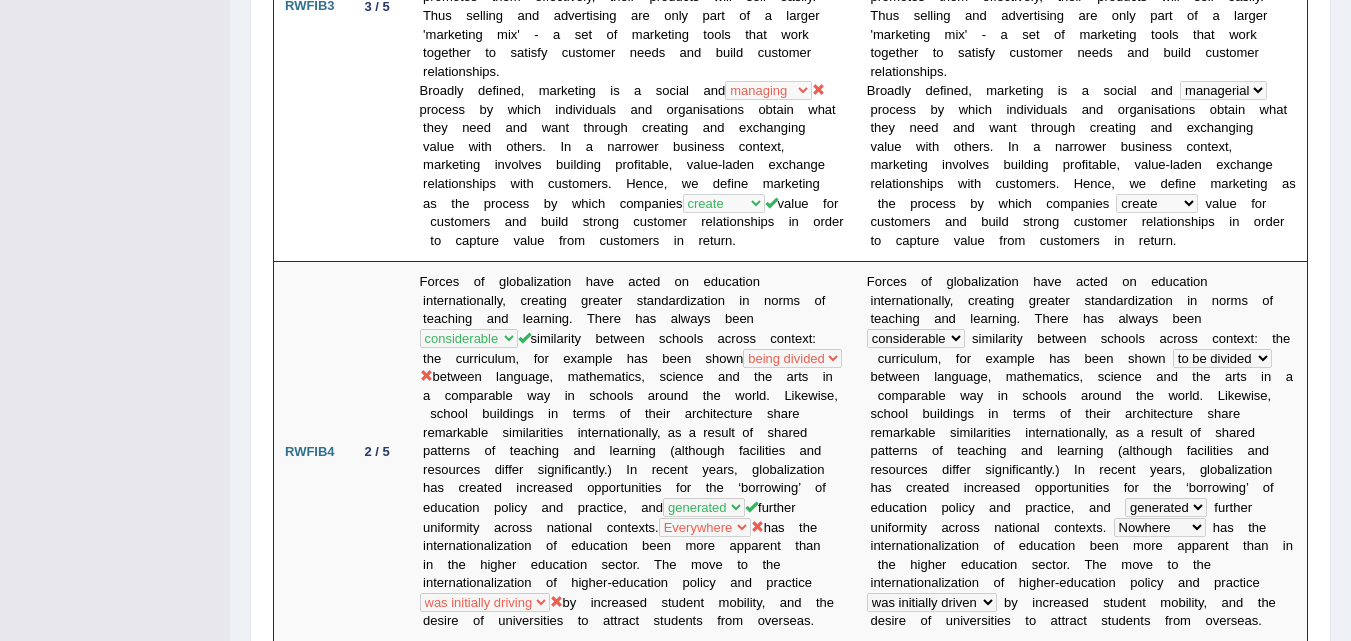 scroll, scrollTop: 1813, scrollLeft: 0, axis: vertical 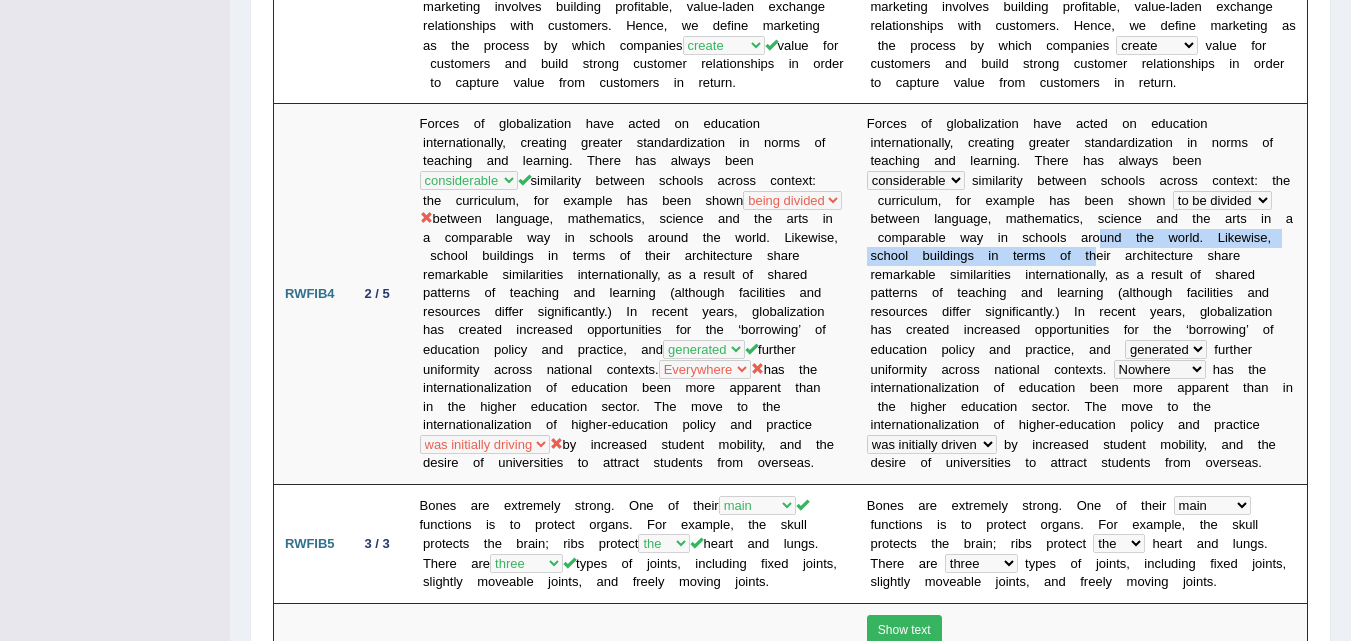 drag, startPoint x: 1105, startPoint y: 240, endPoint x: 1308, endPoint y: 287, distance: 208.36986 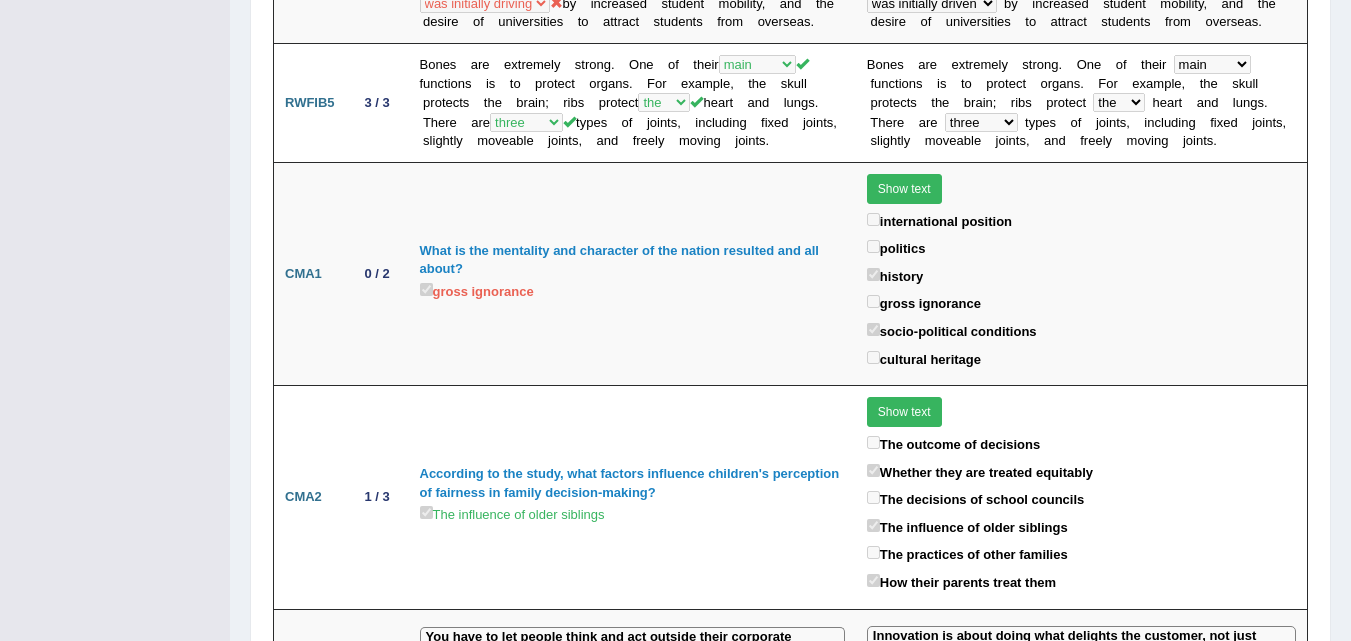 scroll, scrollTop: 2362, scrollLeft: 0, axis: vertical 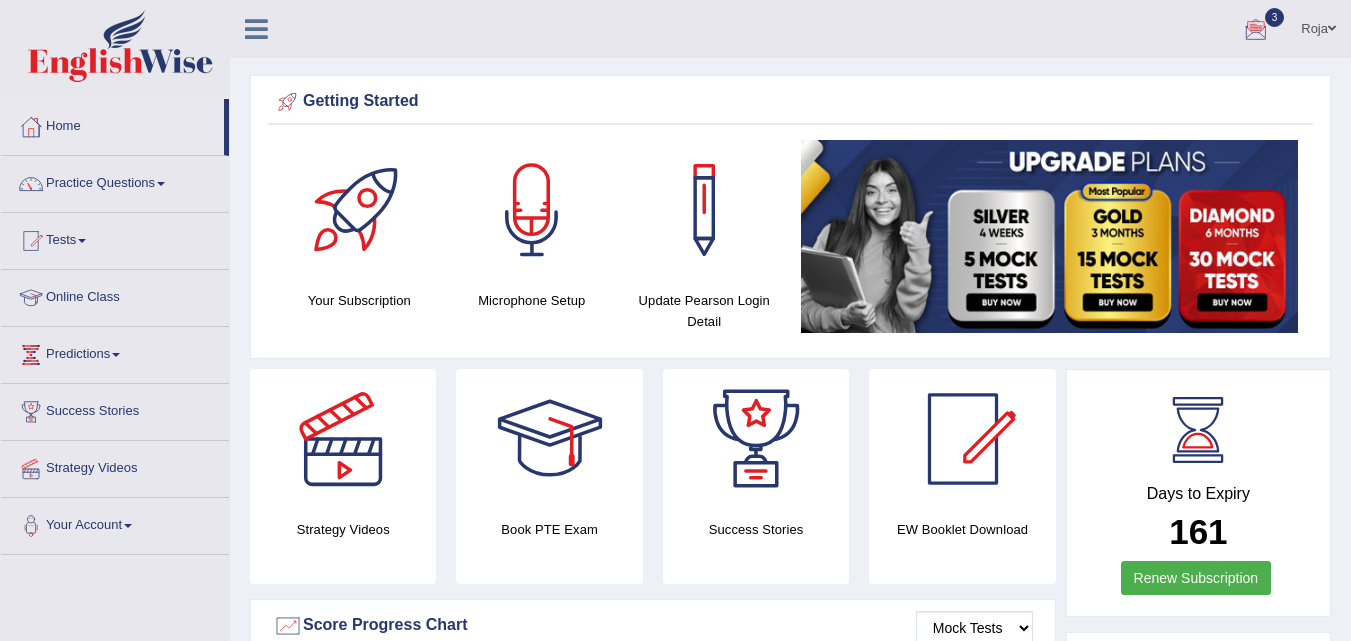 drag, startPoint x: 1363, startPoint y: 61, endPoint x: 1291, endPoint y: 22, distance: 81.88406 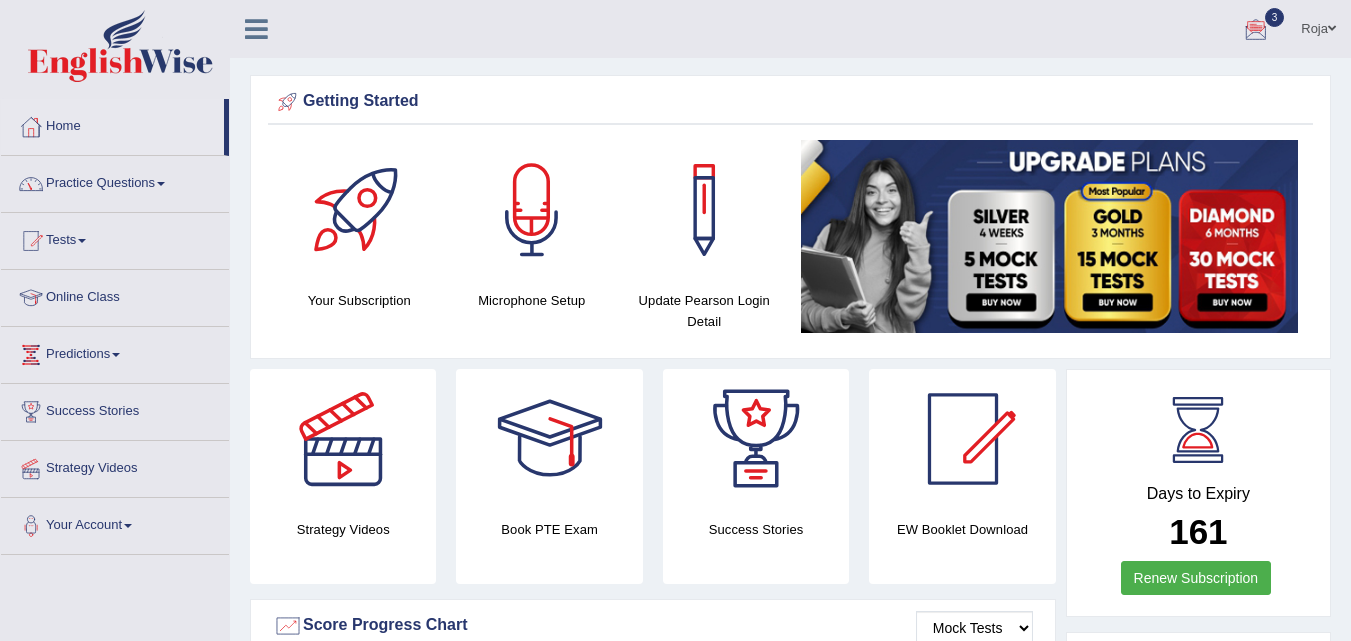 click on "Home" at bounding box center (112, 124) 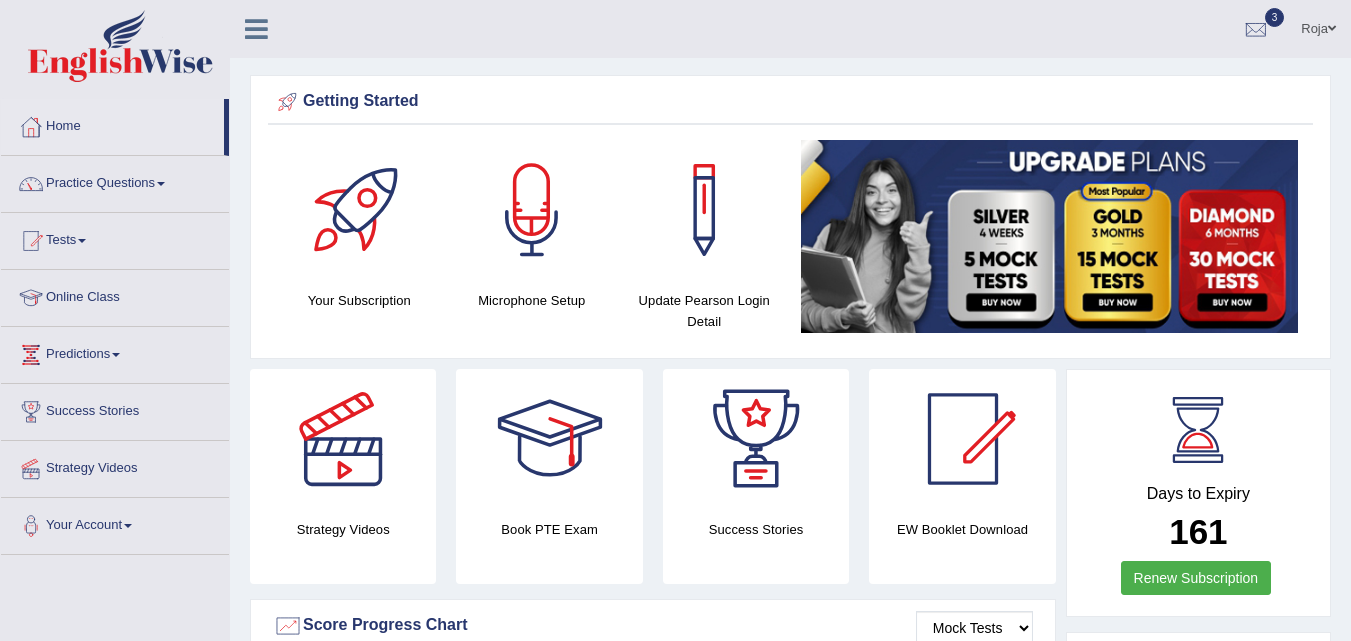 scroll, scrollTop: 0, scrollLeft: 0, axis: both 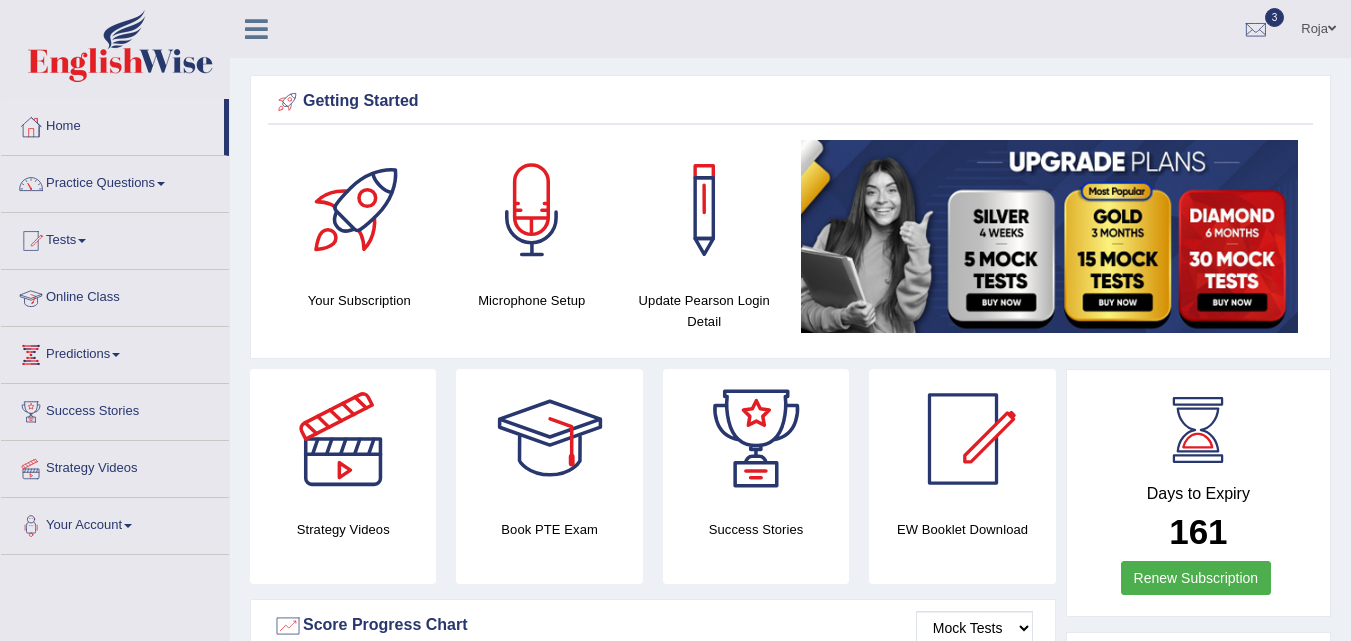 click on "Online Class" at bounding box center (115, 295) 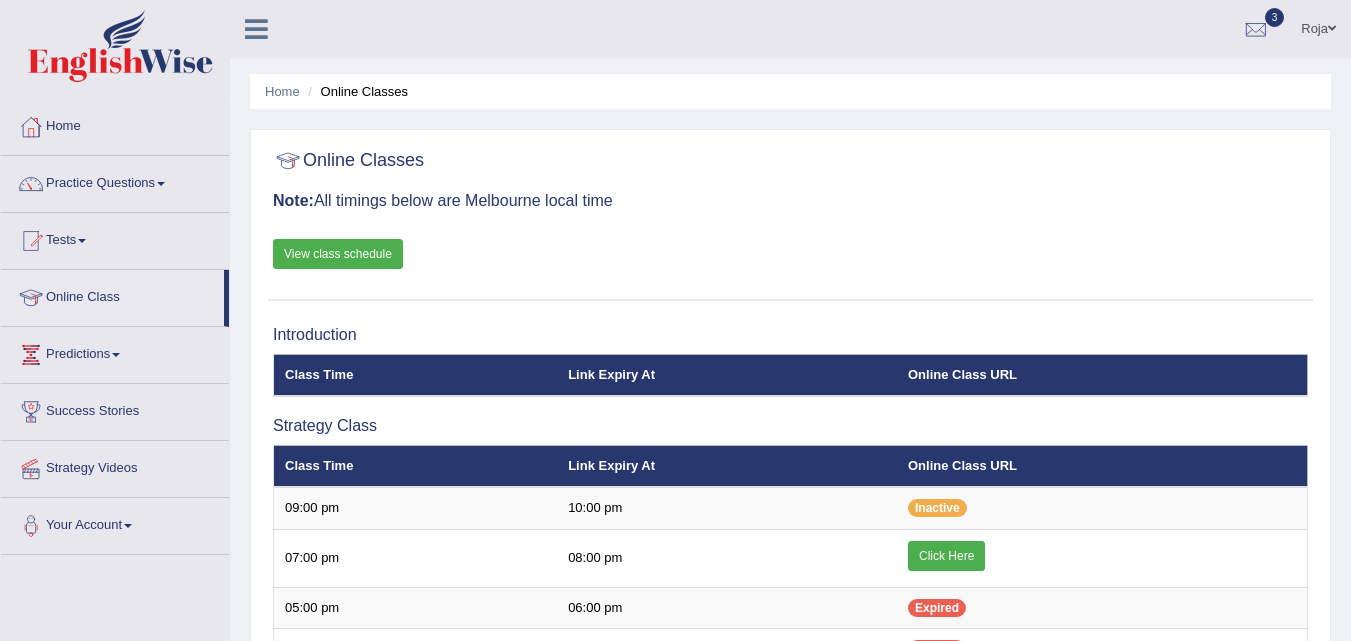 scroll, scrollTop: 0, scrollLeft: 0, axis: both 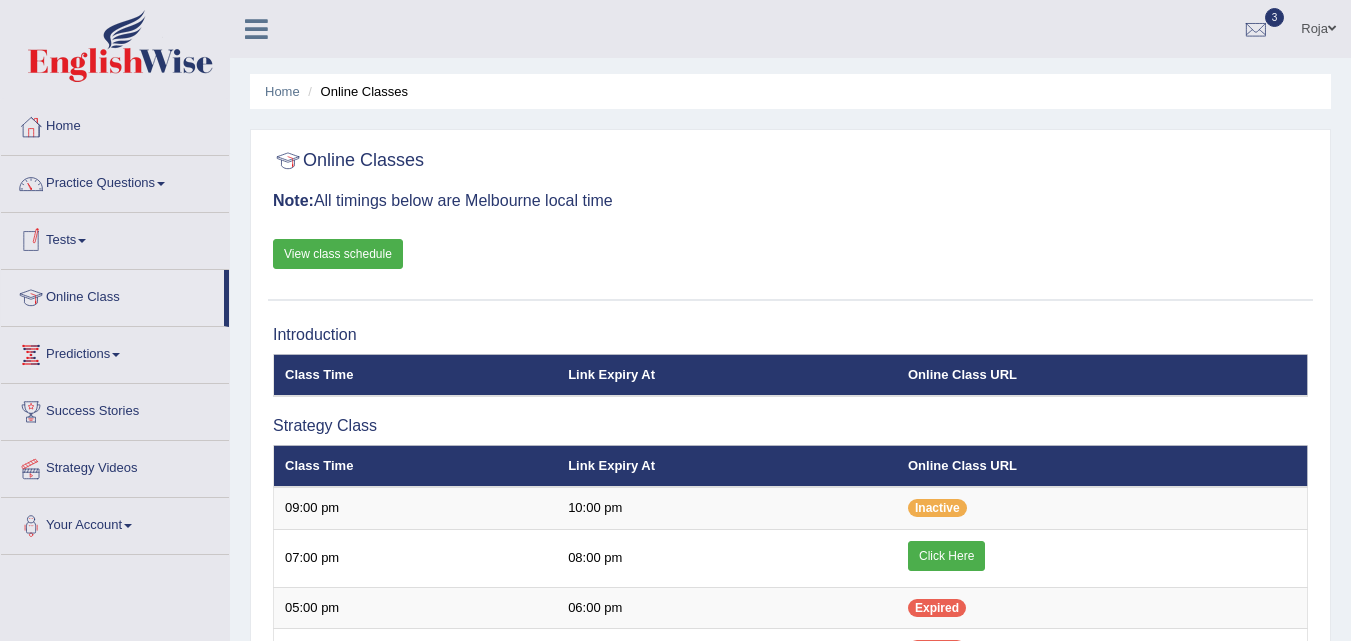 click on "View class schedule" at bounding box center [338, 254] 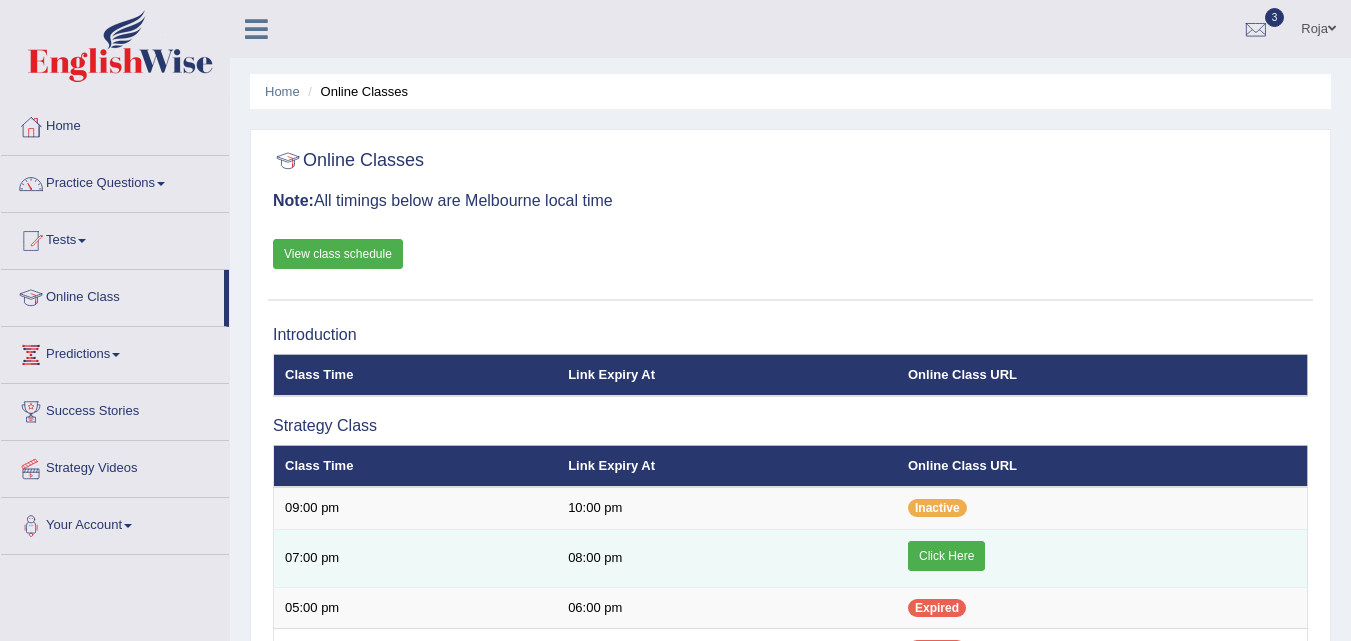 click on "Click Here" at bounding box center [946, 556] 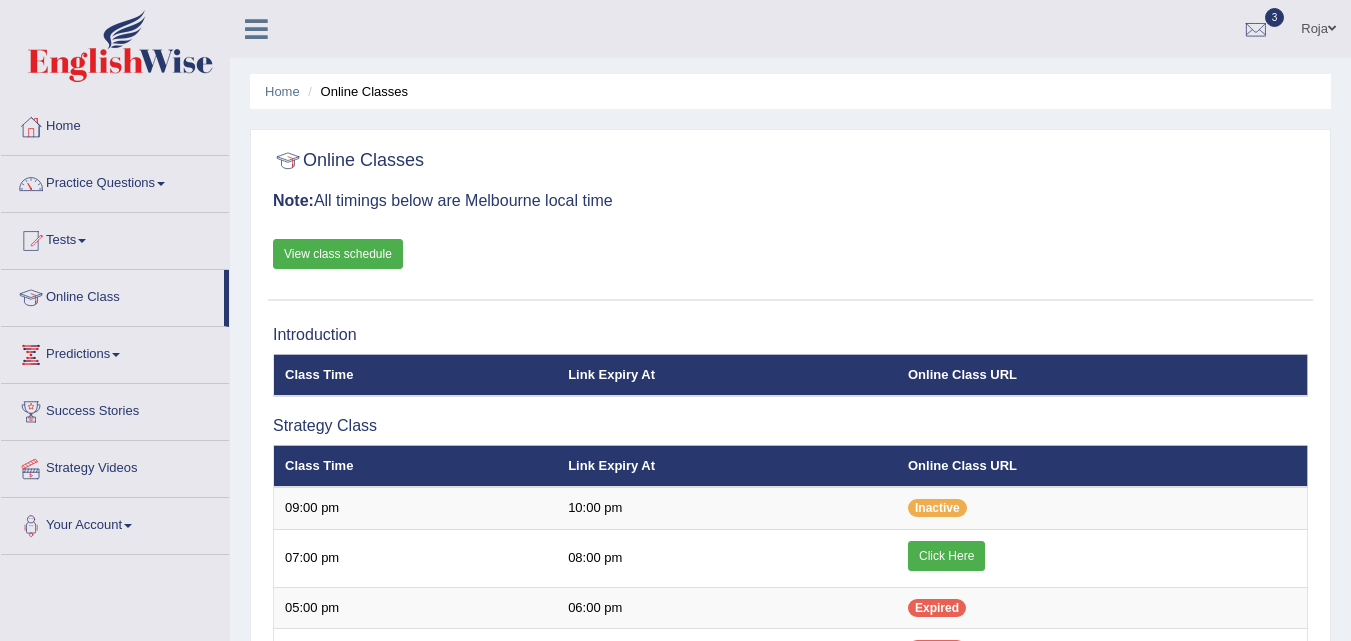 scroll, scrollTop: 0, scrollLeft: 0, axis: both 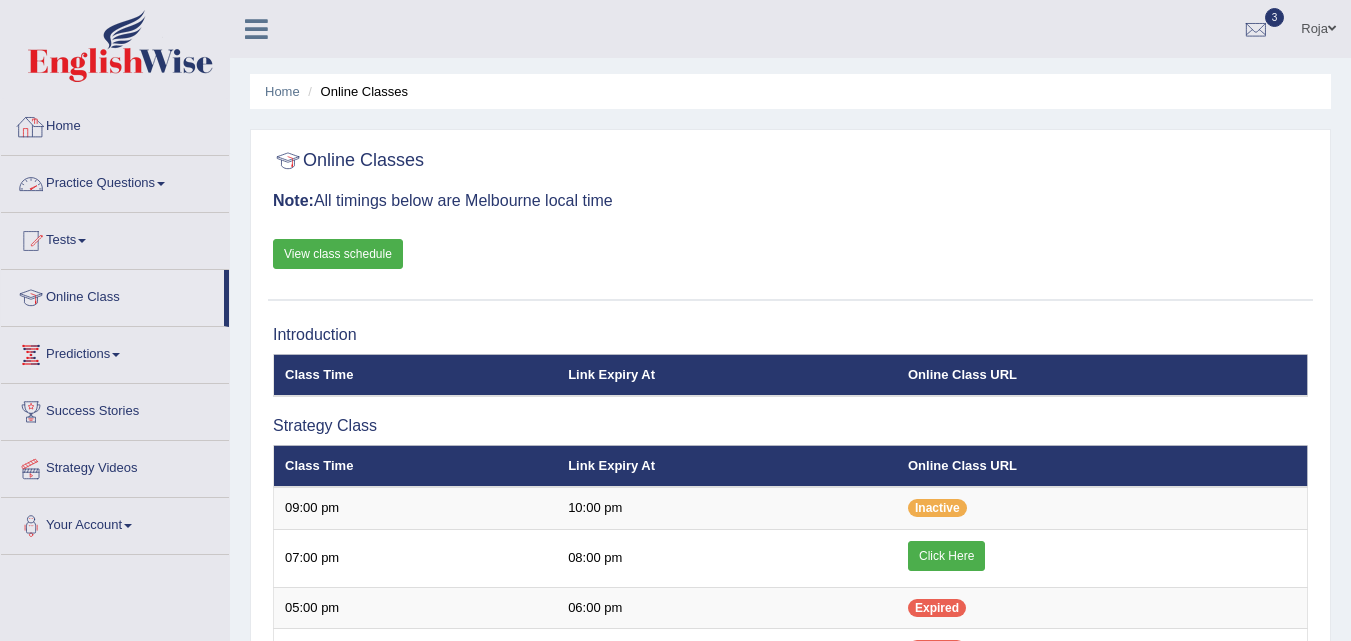 click on "Home" at bounding box center (115, 124) 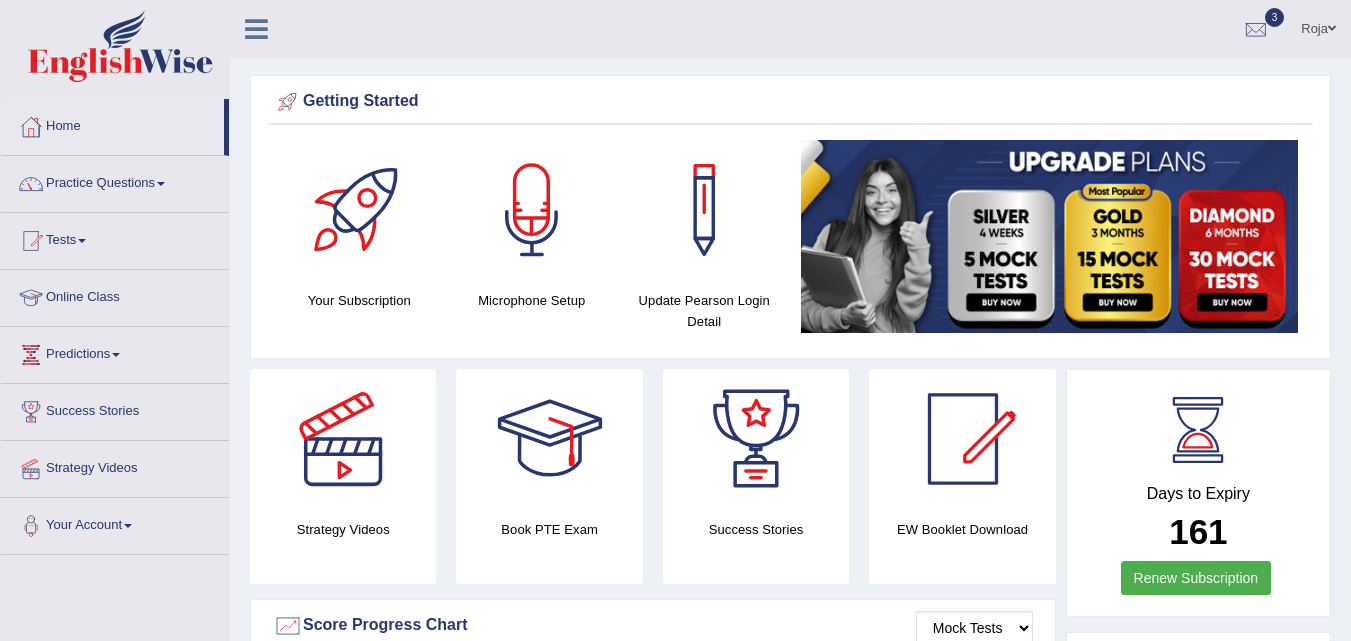 scroll, scrollTop: 0, scrollLeft: 0, axis: both 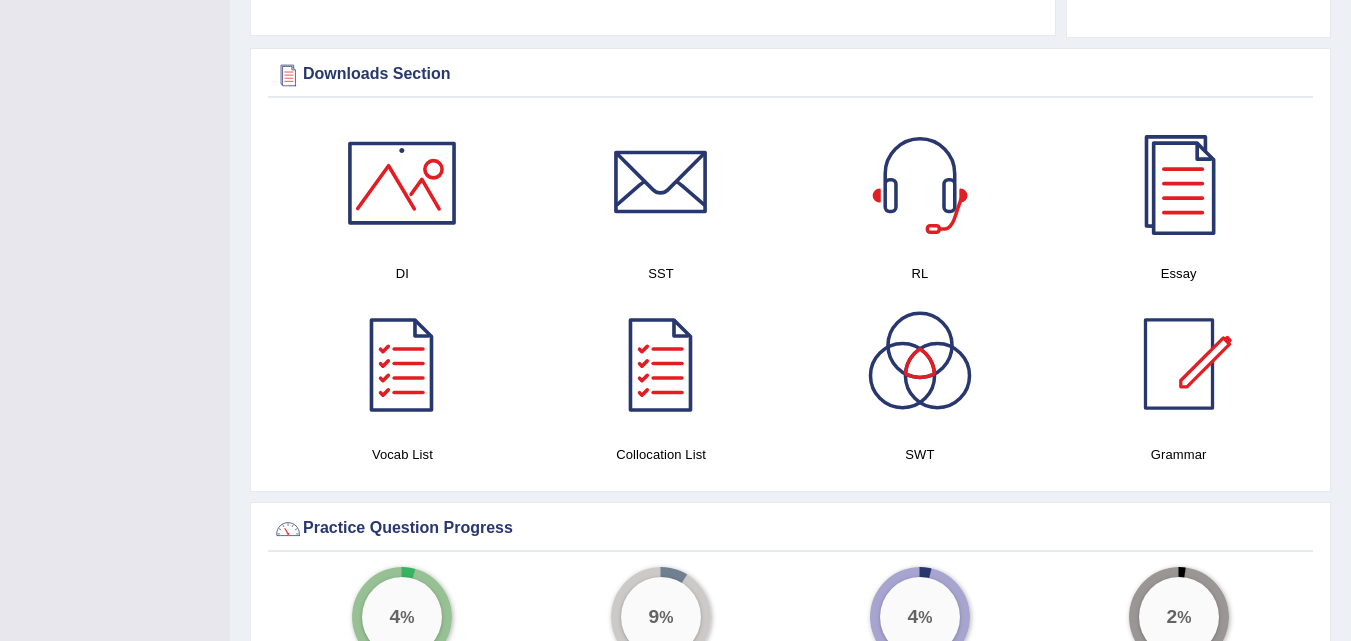 drag, startPoint x: 0, startPoint y: 0, endPoint x: 1364, endPoint y: 254, distance: 1387.448 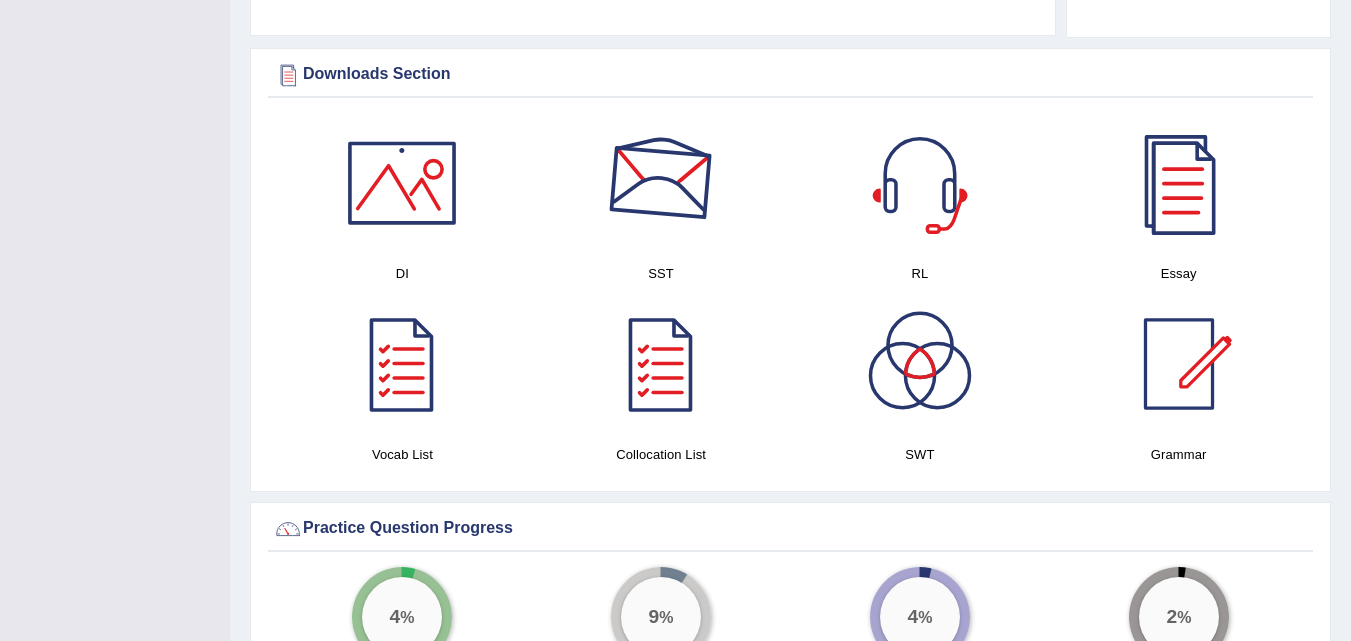 click at bounding box center [661, 183] 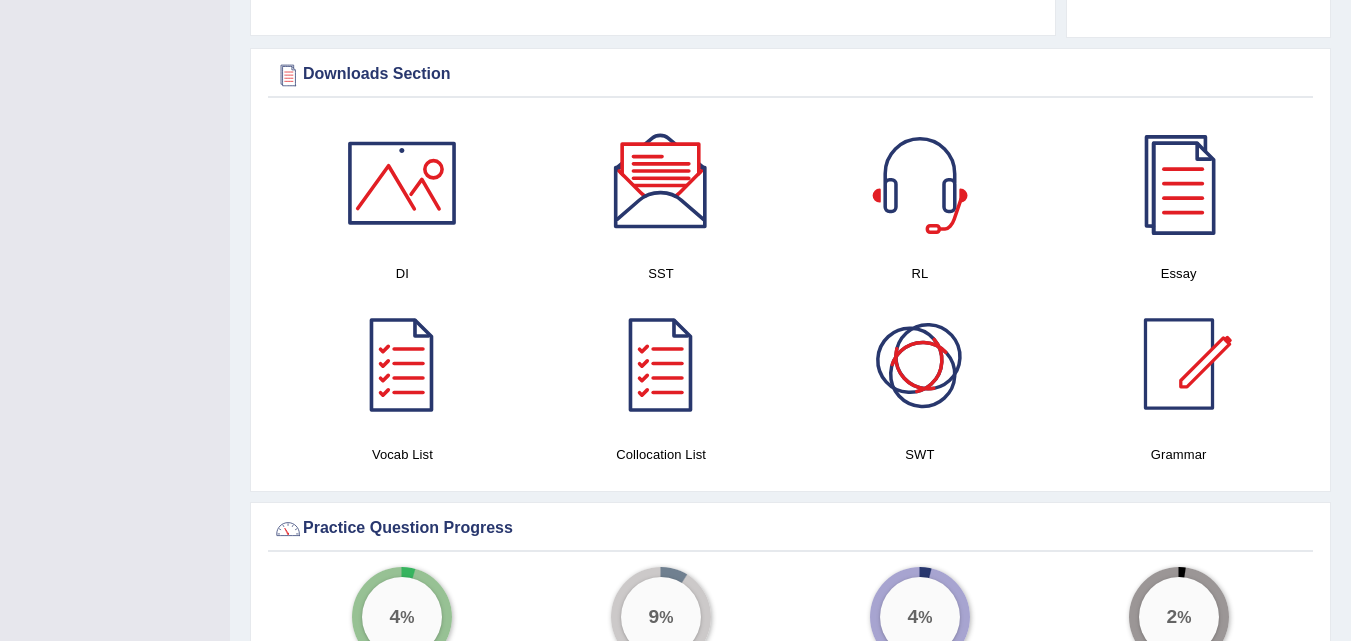 click at bounding box center (920, 364) 